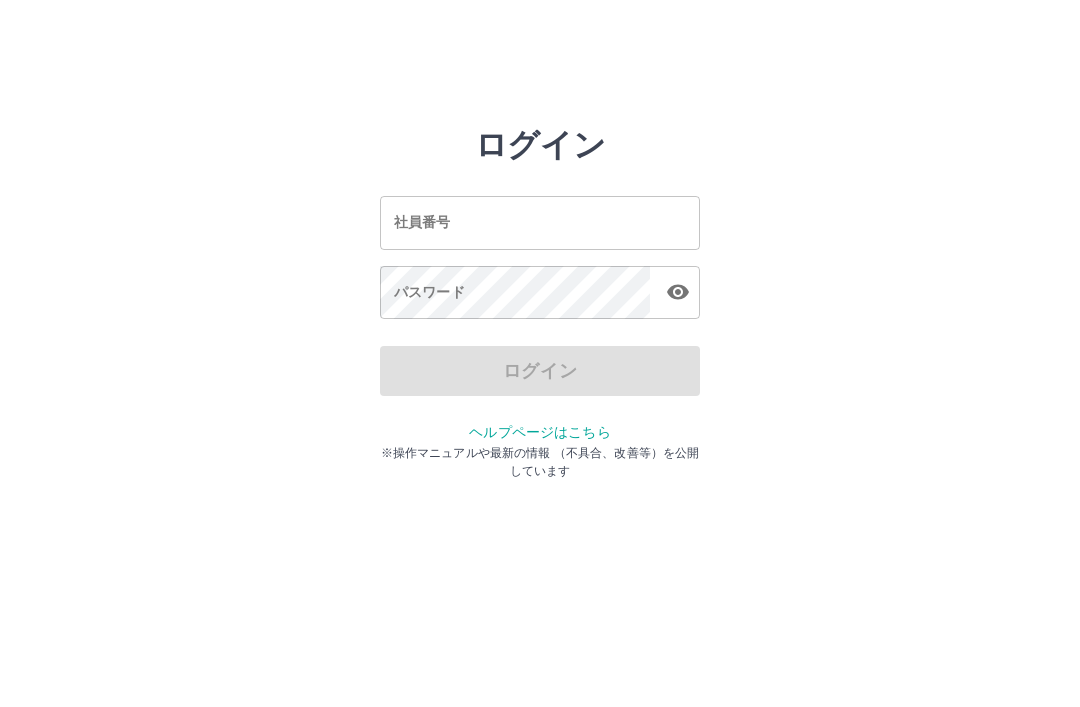 scroll, scrollTop: 0, scrollLeft: 0, axis: both 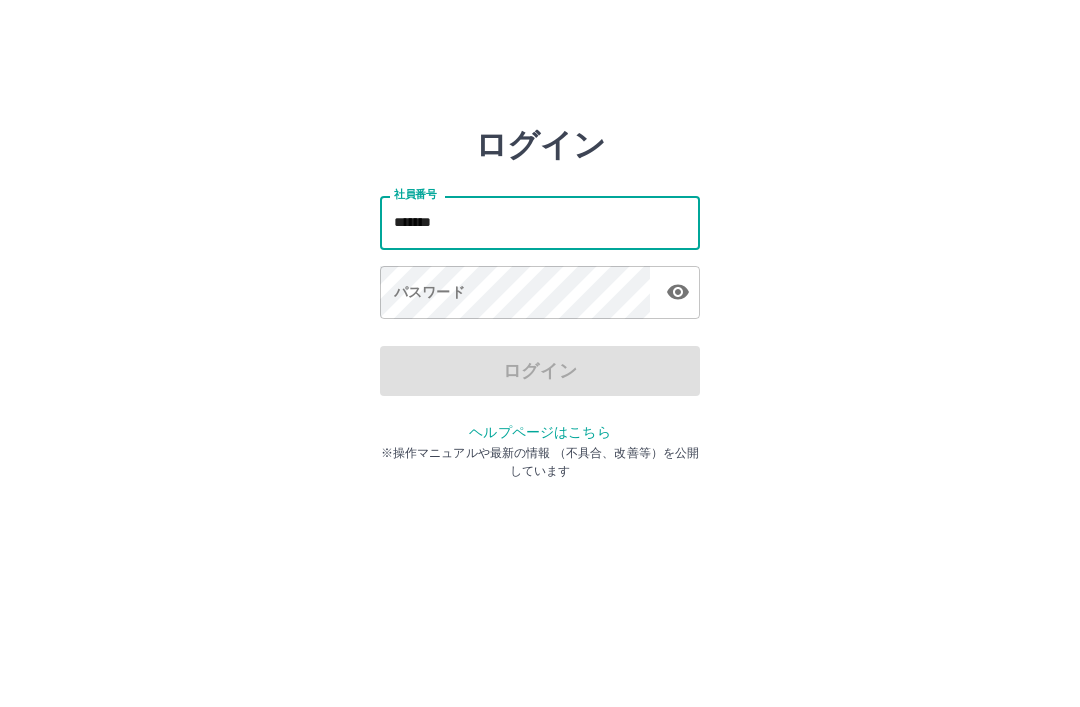 type on "*******" 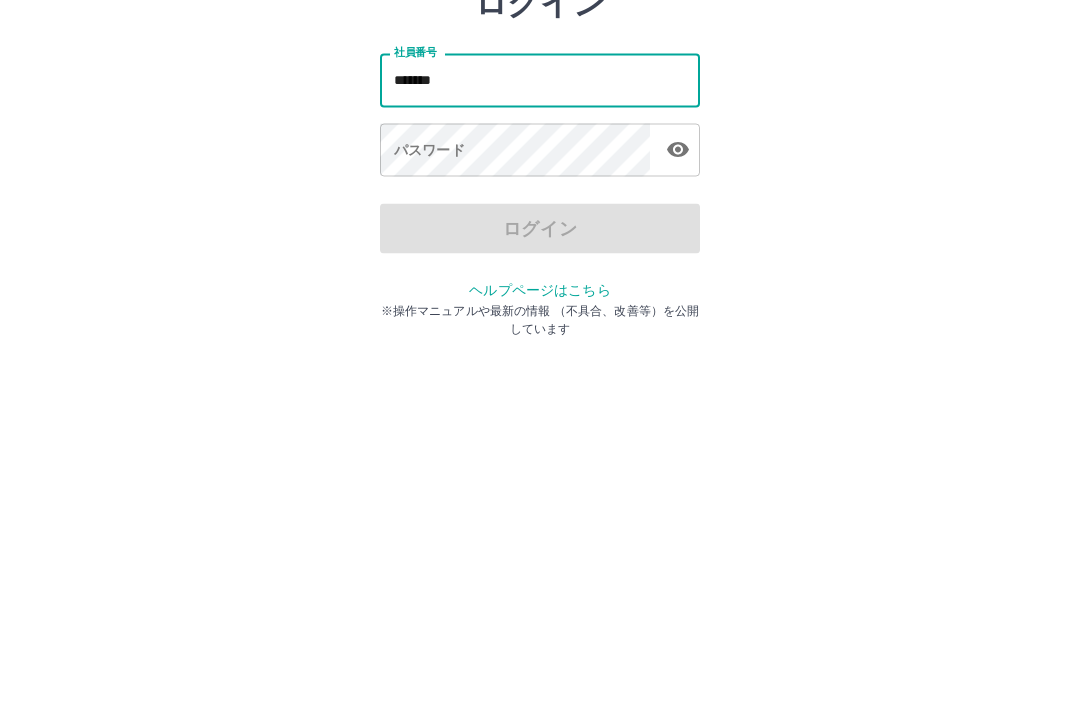 click on "パスワード パスワード" at bounding box center [540, 294] 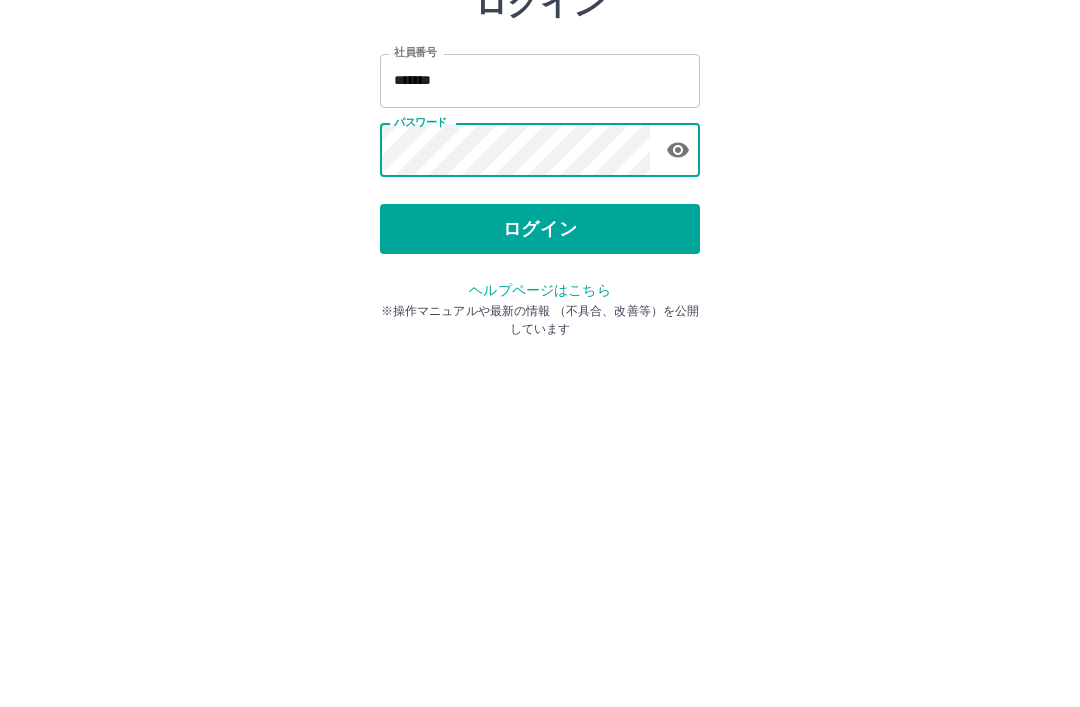 click on "ログイン" at bounding box center (540, 371) 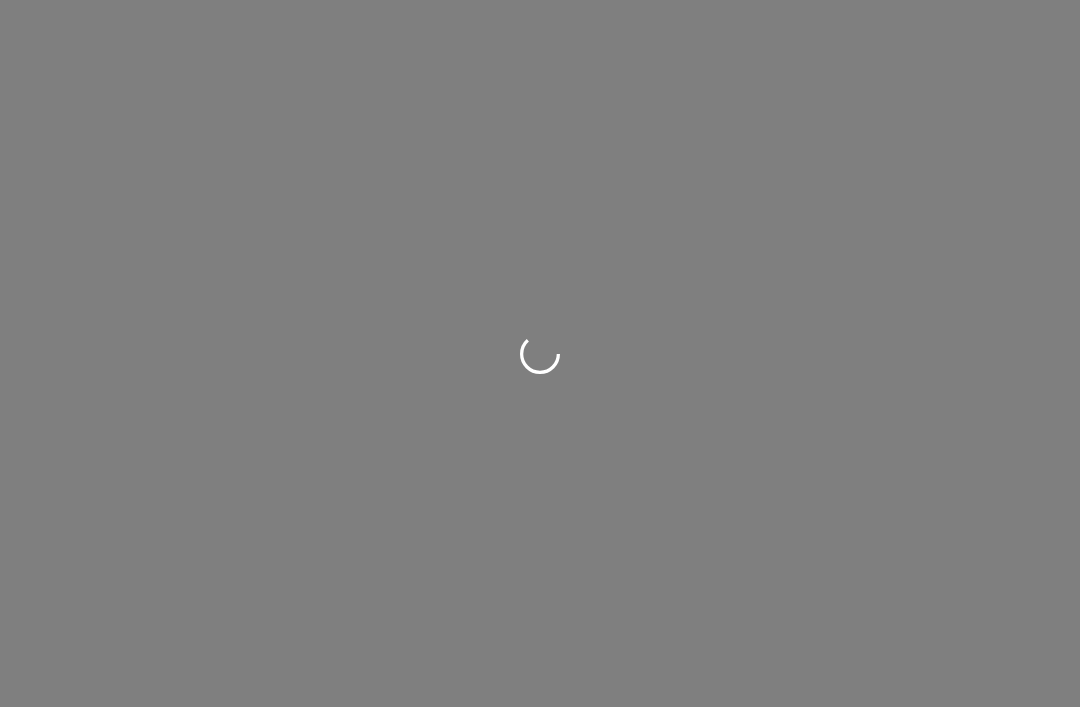 scroll, scrollTop: 0, scrollLeft: 0, axis: both 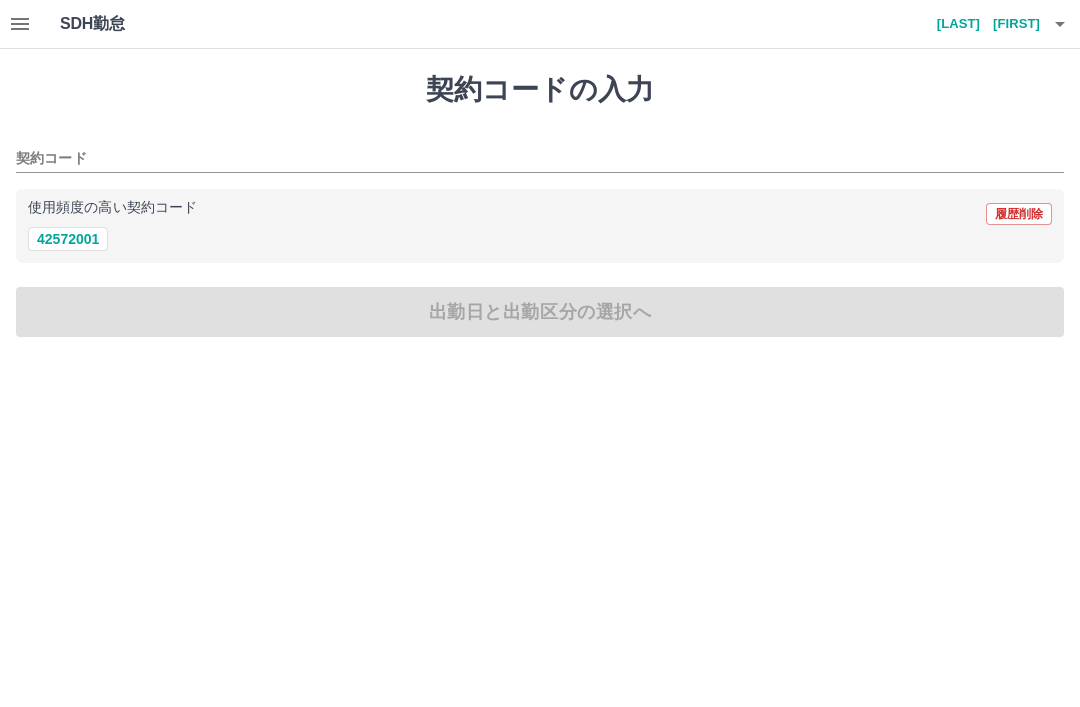 click on "42572001" at bounding box center (68, 239) 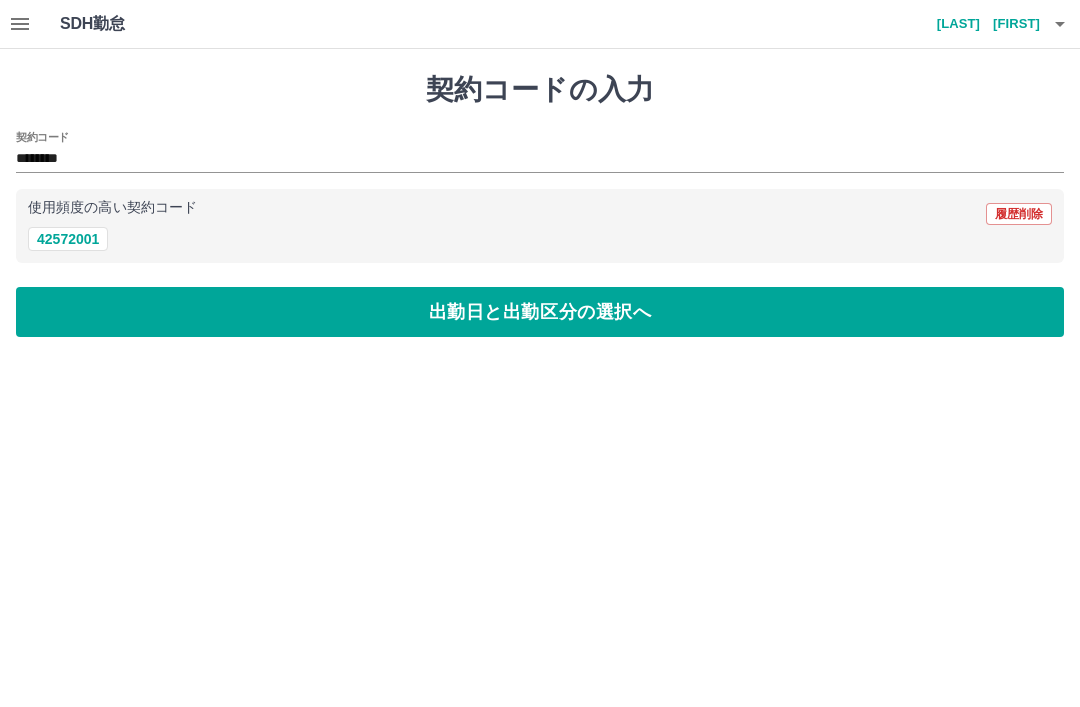 click on "出勤日と出勤区分の選択へ" at bounding box center [540, 312] 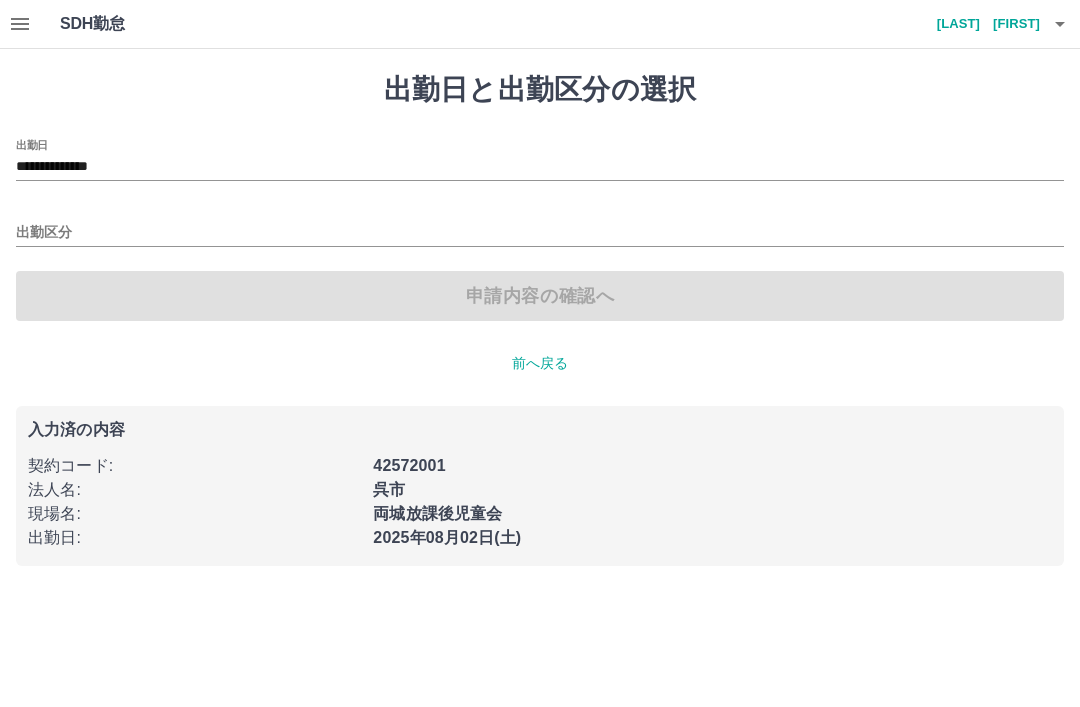 click on "出勤区分" at bounding box center [540, 233] 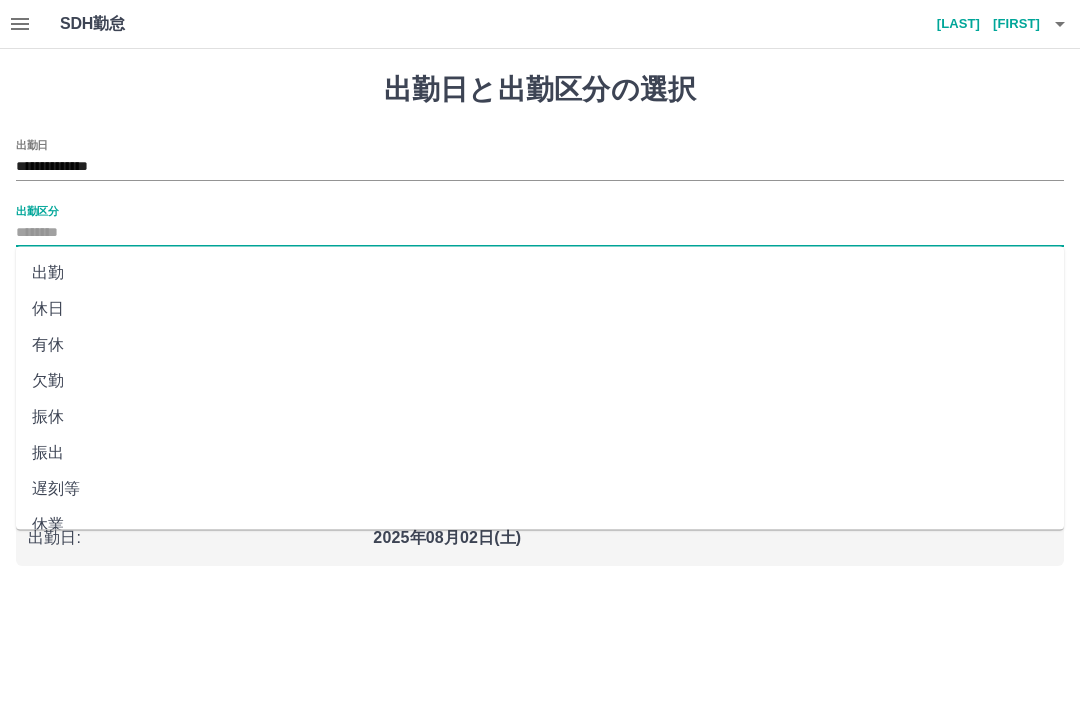 click on "出勤" at bounding box center (540, 273) 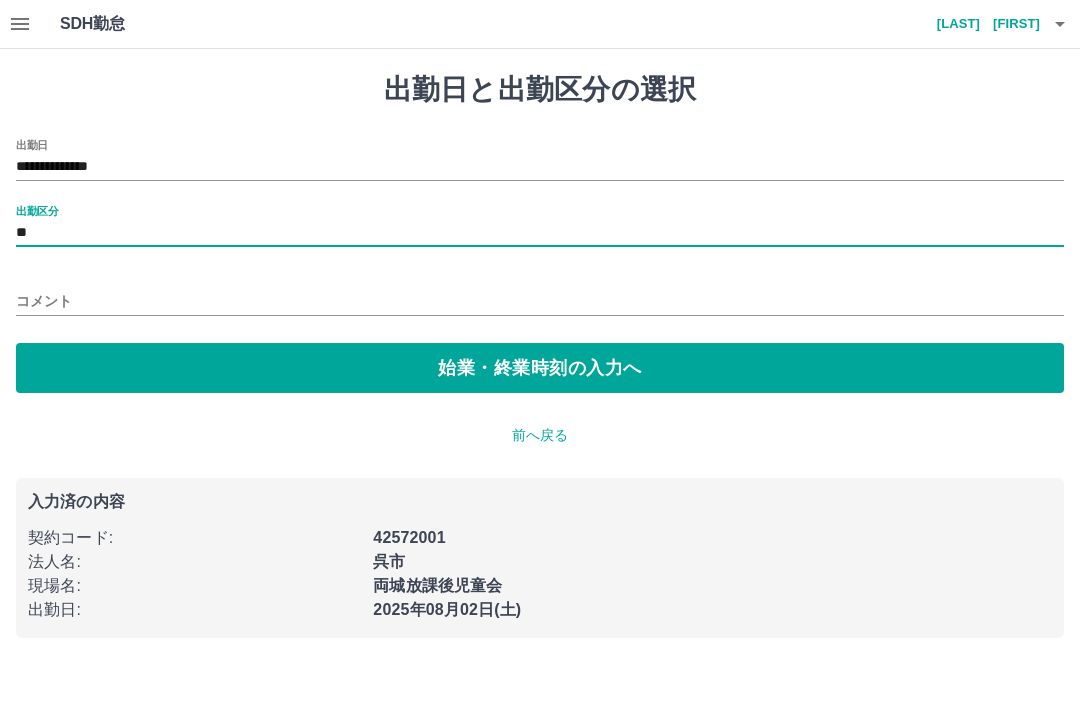 type on "**" 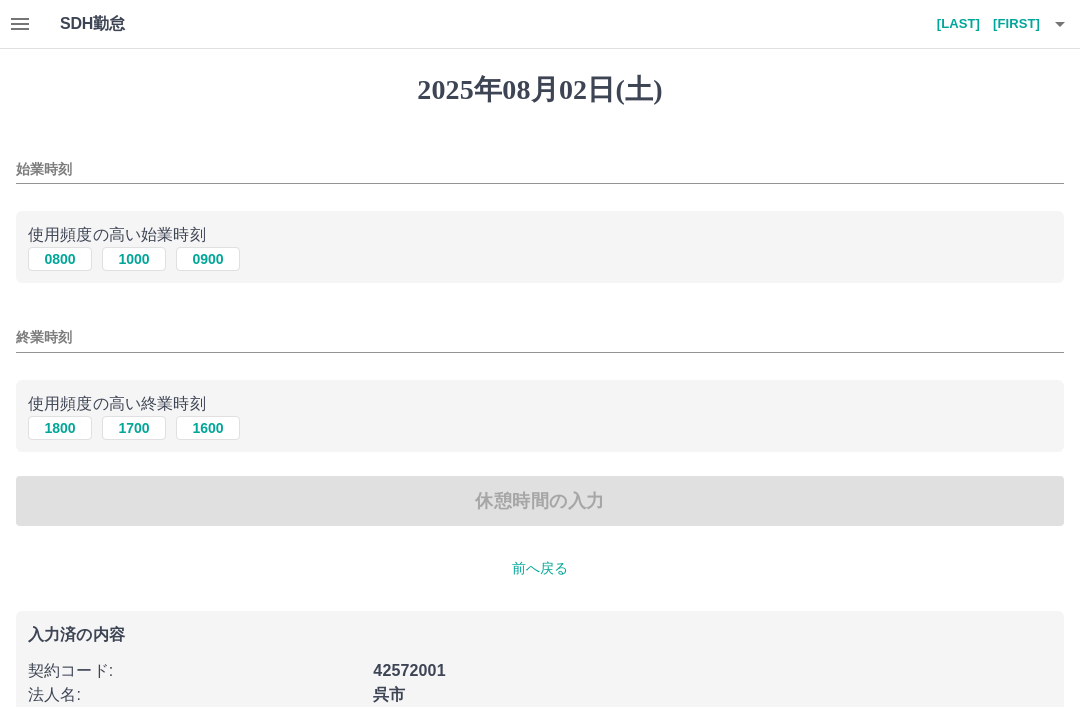 click on "0800" at bounding box center [60, 259] 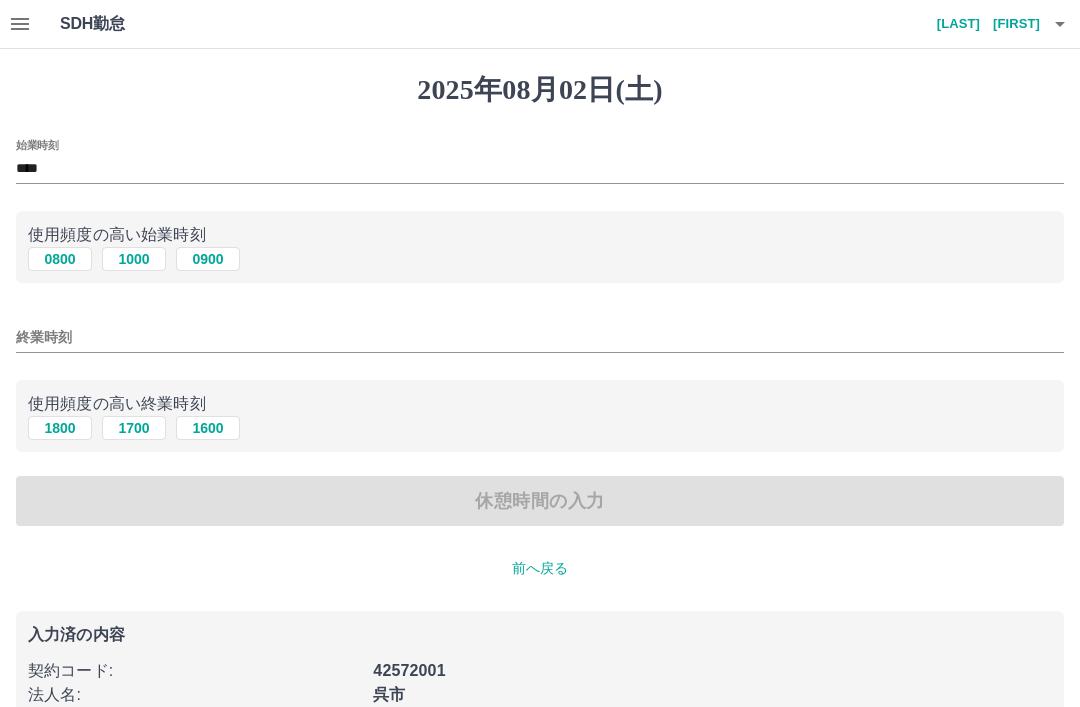 click on "終業時刻" at bounding box center (540, 337) 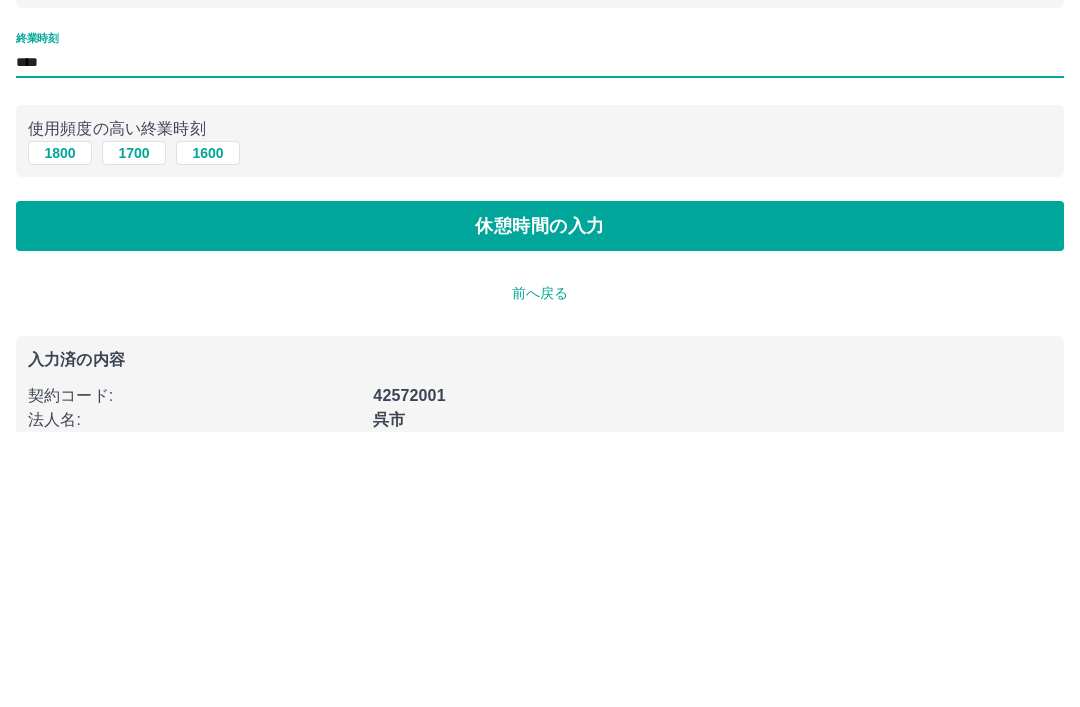 type on "****" 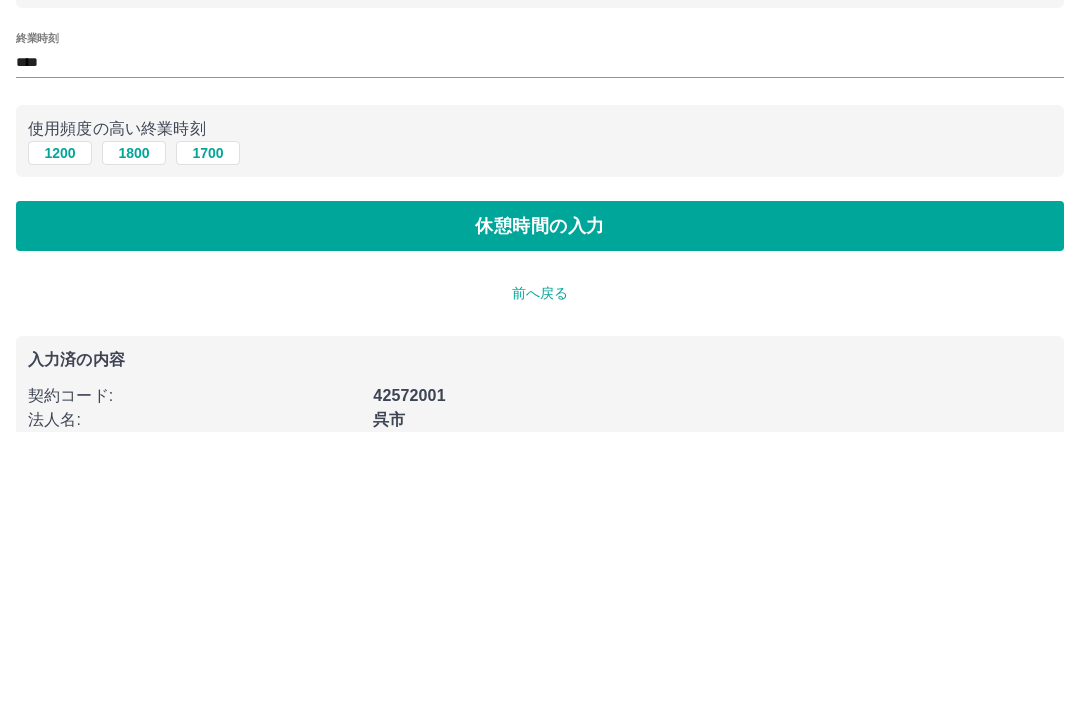 scroll, scrollTop: 114, scrollLeft: 0, axis: vertical 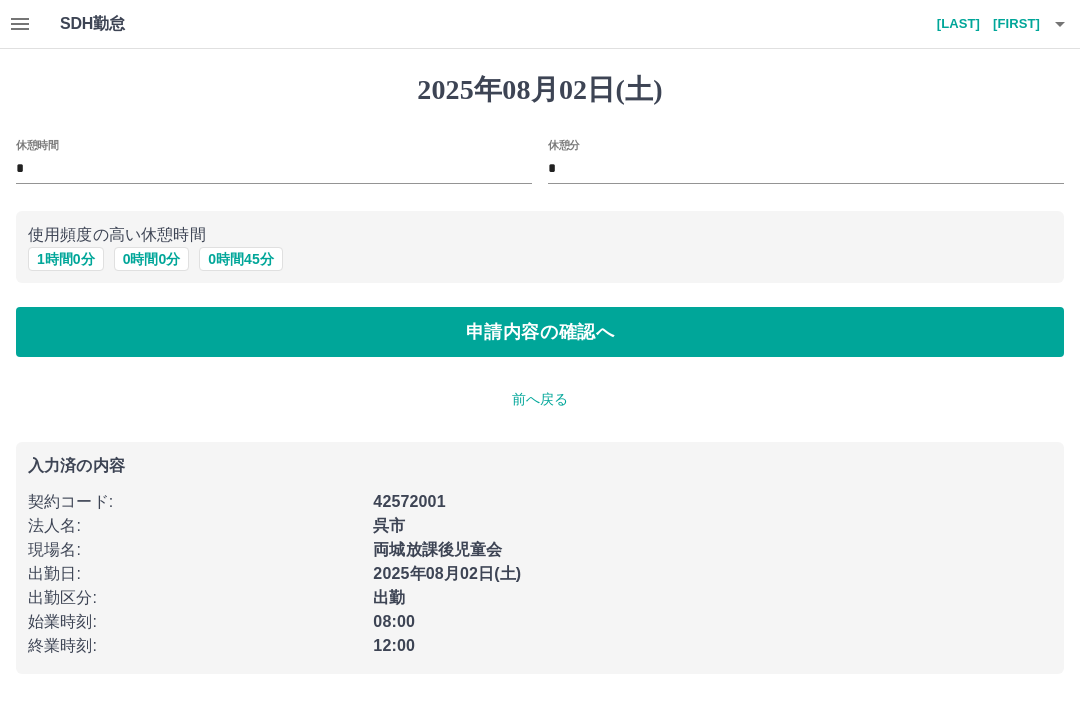 click on "申請内容の確認へ" at bounding box center (540, 332) 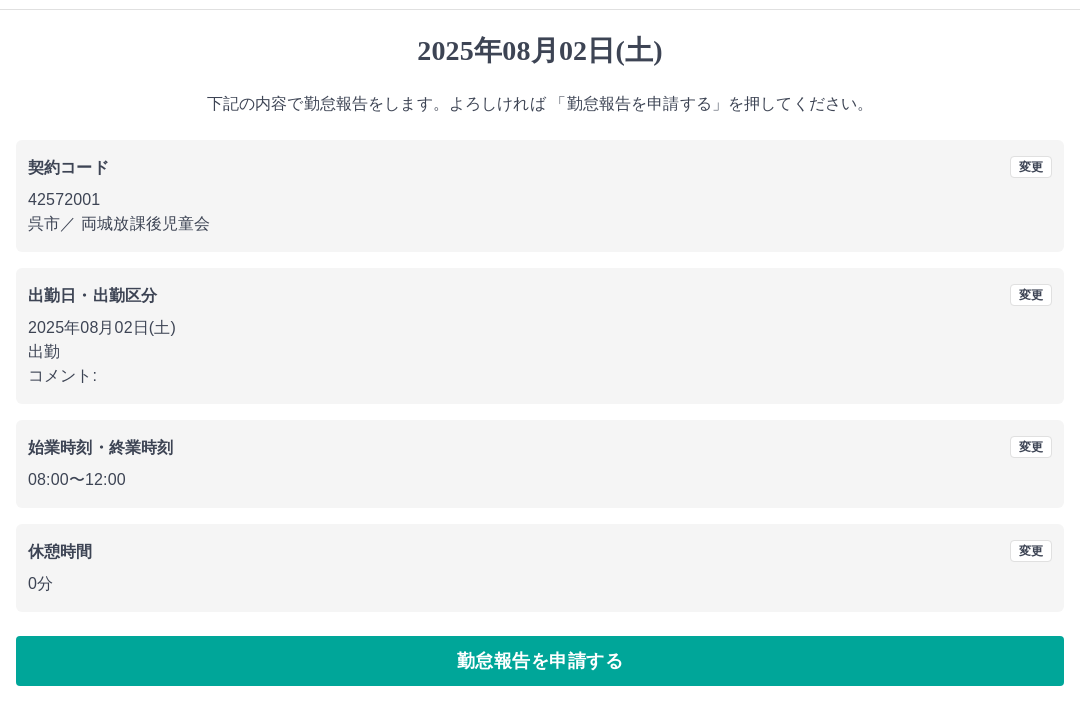 scroll, scrollTop: 41, scrollLeft: 0, axis: vertical 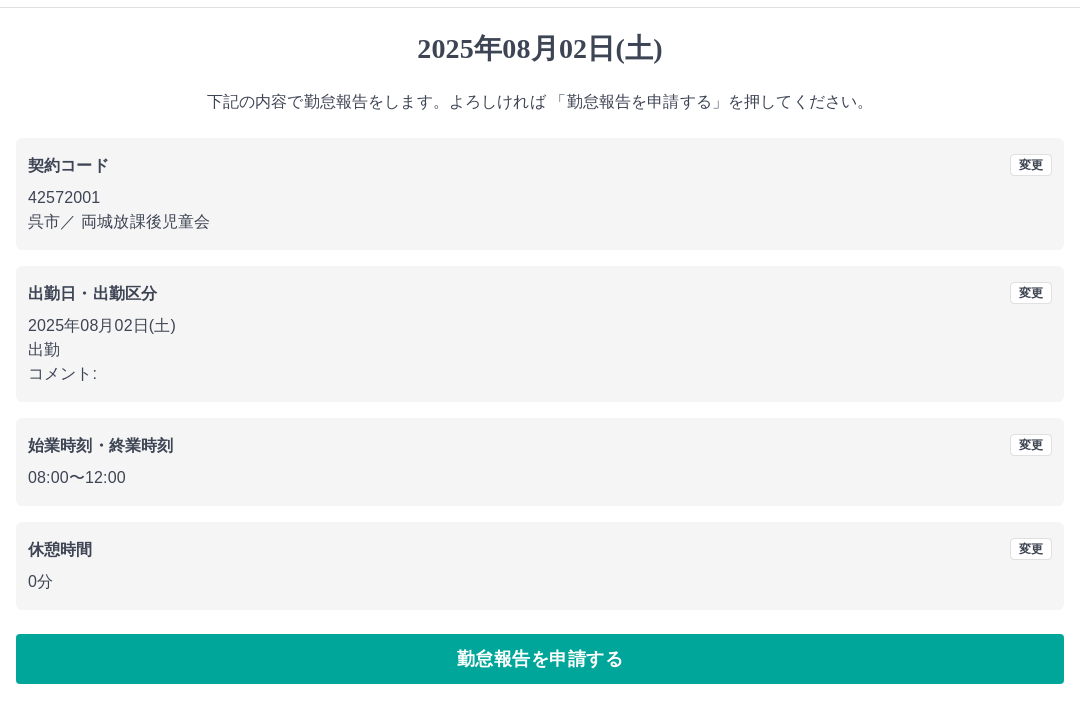 click on "勤怠報告を申請する" at bounding box center [540, 659] 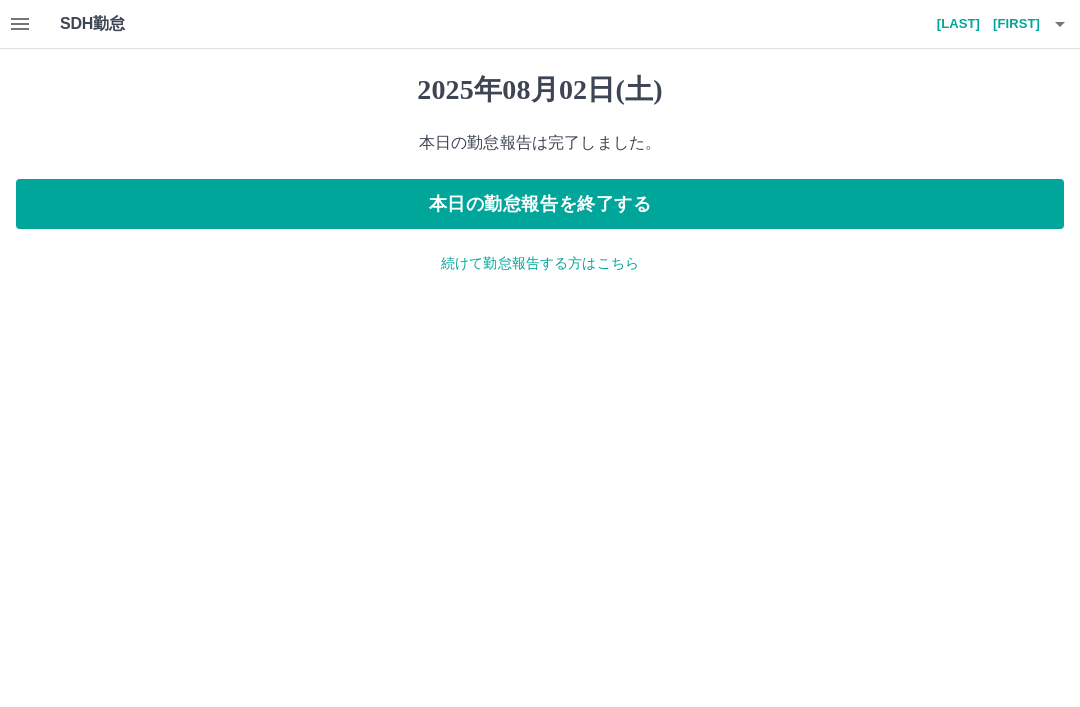 scroll, scrollTop: 0, scrollLeft: 0, axis: both 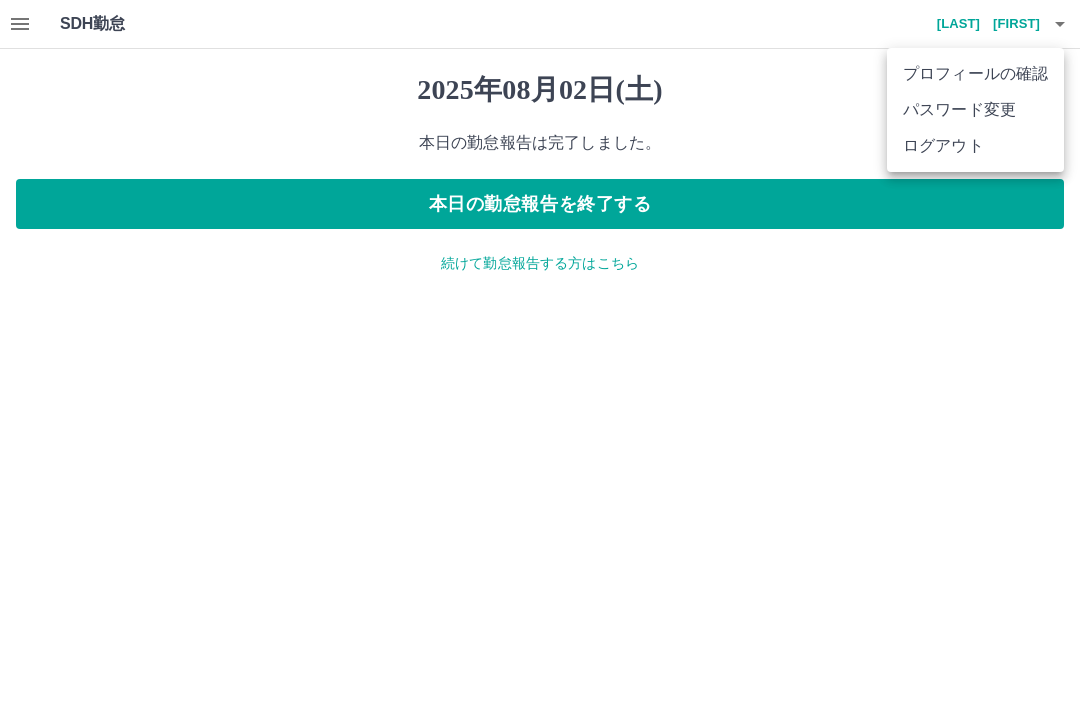 click on "ログアウト" at bounding box center (975, 146) 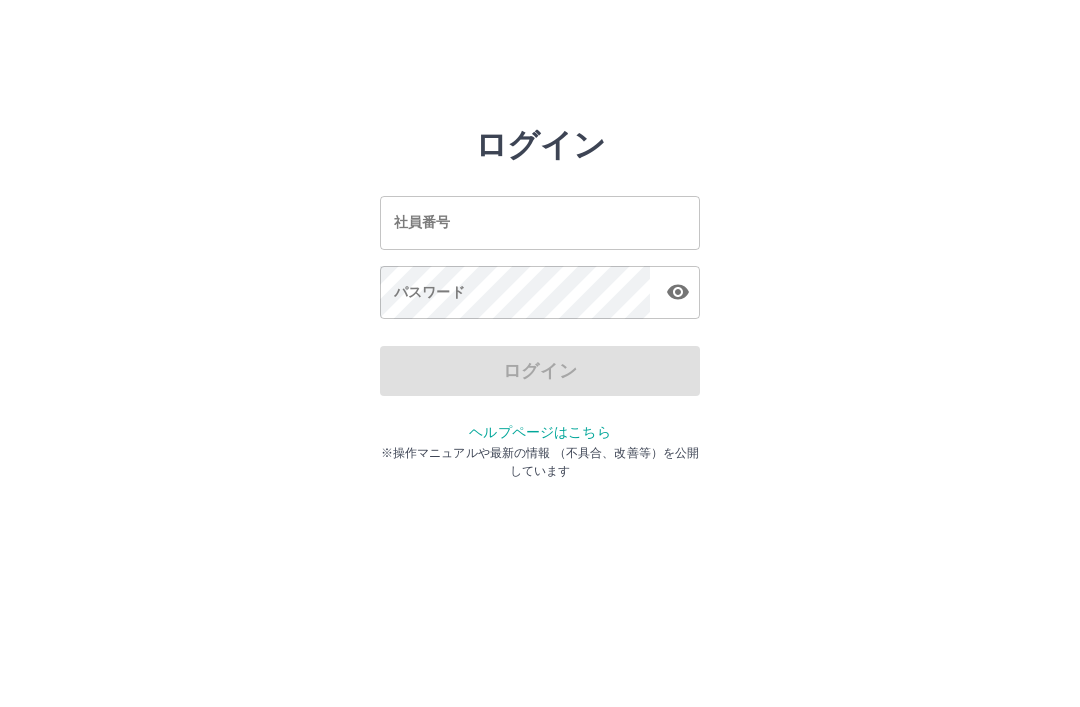 scroll, scrollTop: 0, scrollLeft: 0, axis: both 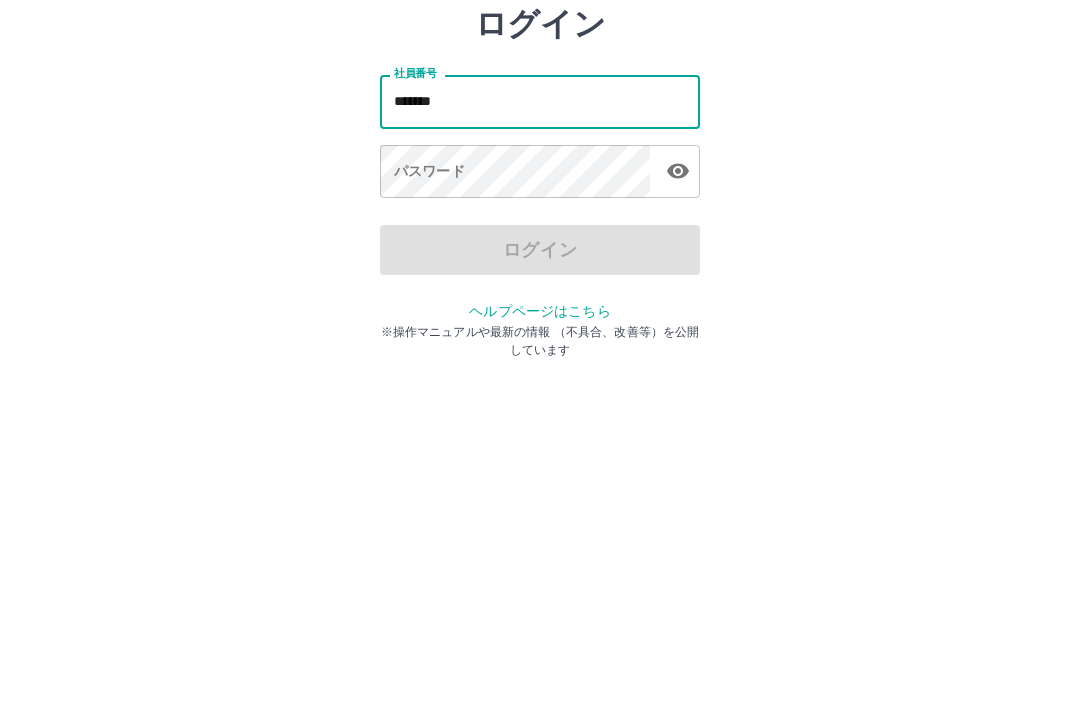 click 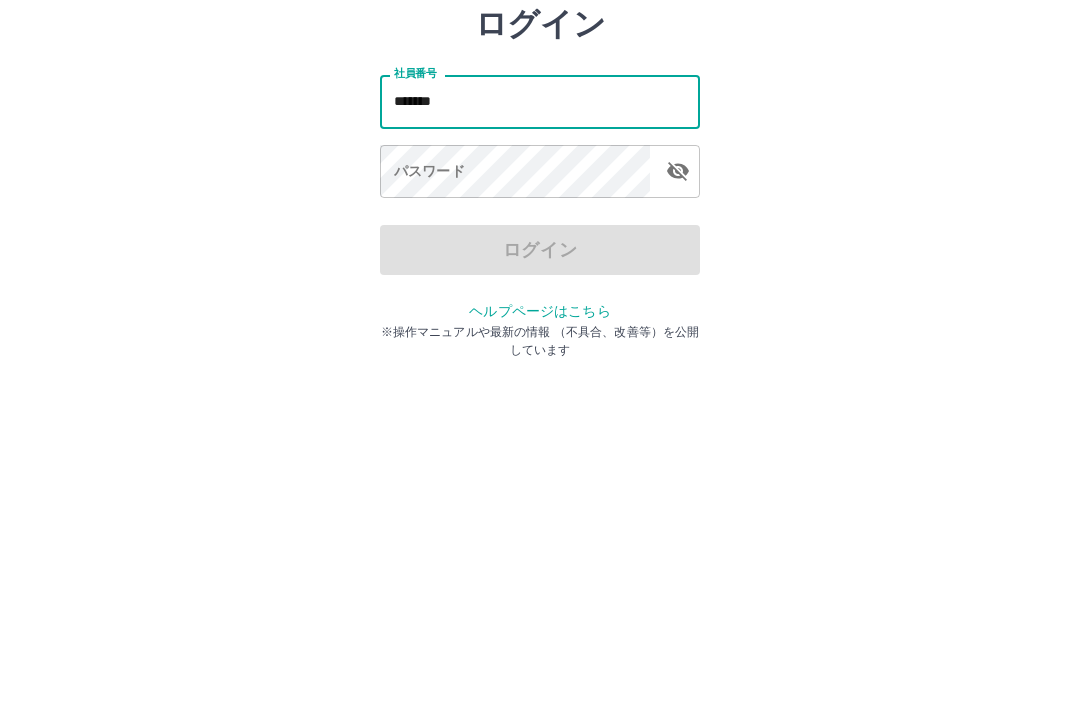 type on "*******" 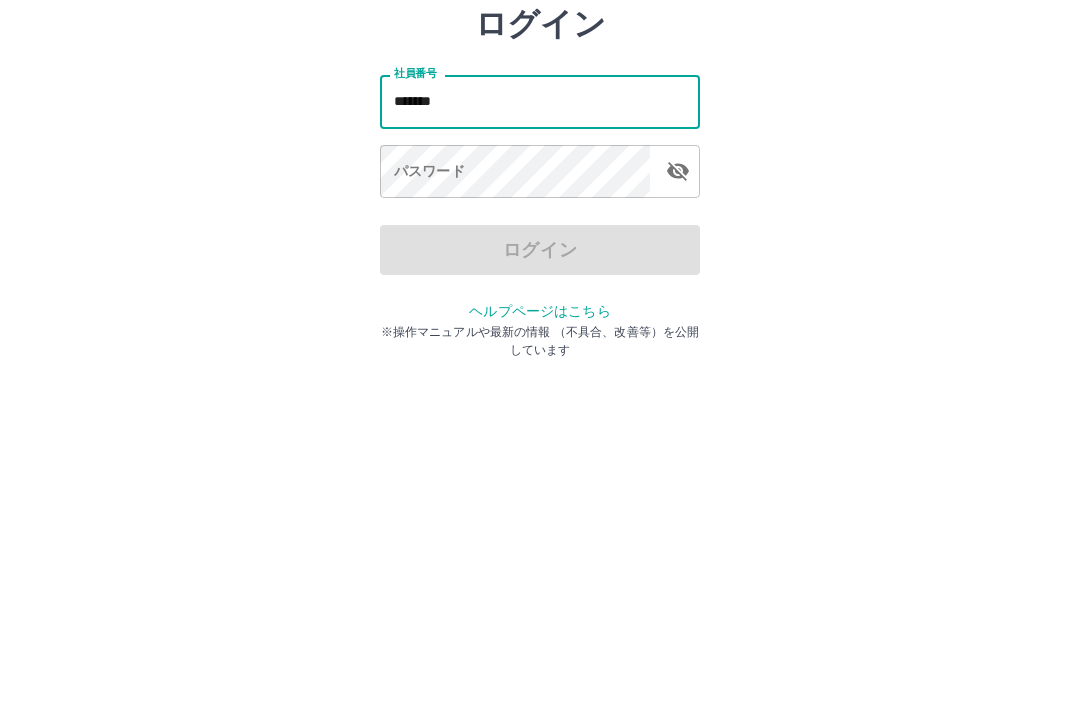 click on "パスワード パスワード" at bounding box center (540, 294) 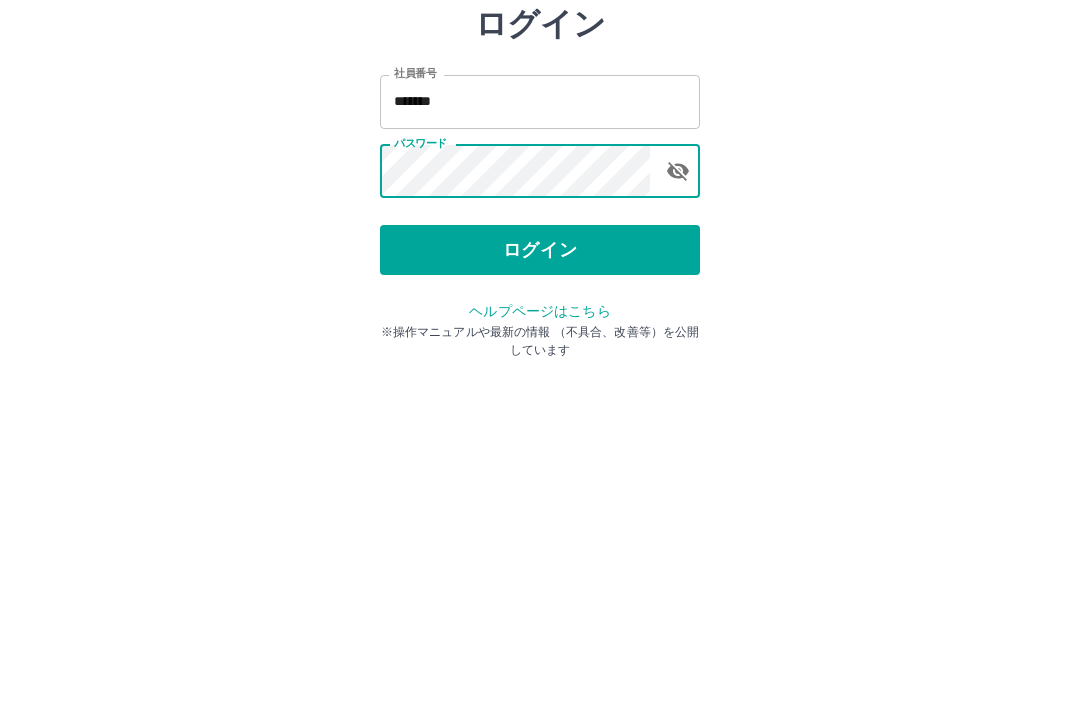 click on "ログイン" at bounding box center (540, 371) 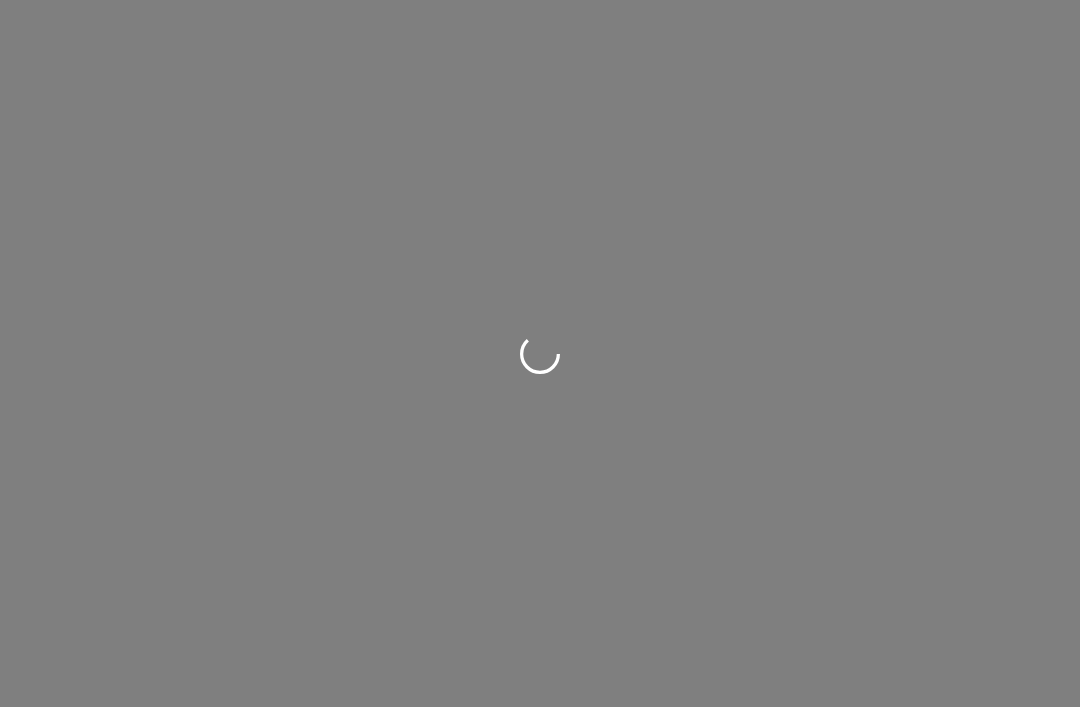 scroll, scrollTop: 0, scrollLeft: 0, axis: both 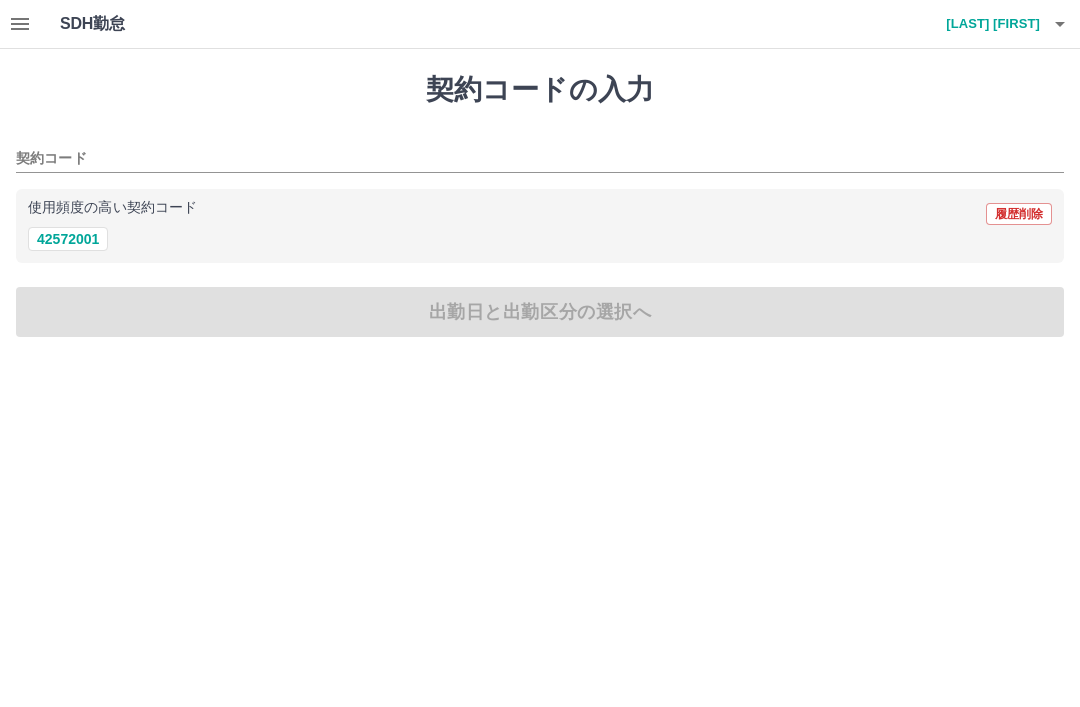 click on "使用頻度の高い契約コード 履歴削除" at bounding box center [540, 214] 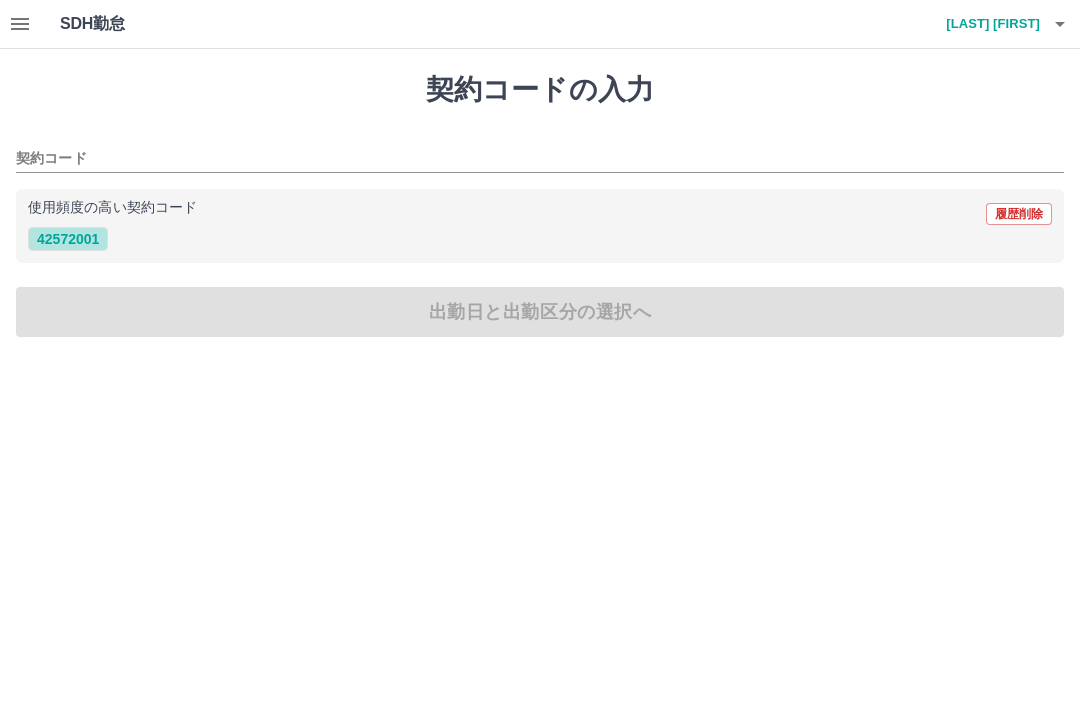 click on "42572001" at bounding box center [68, 239] 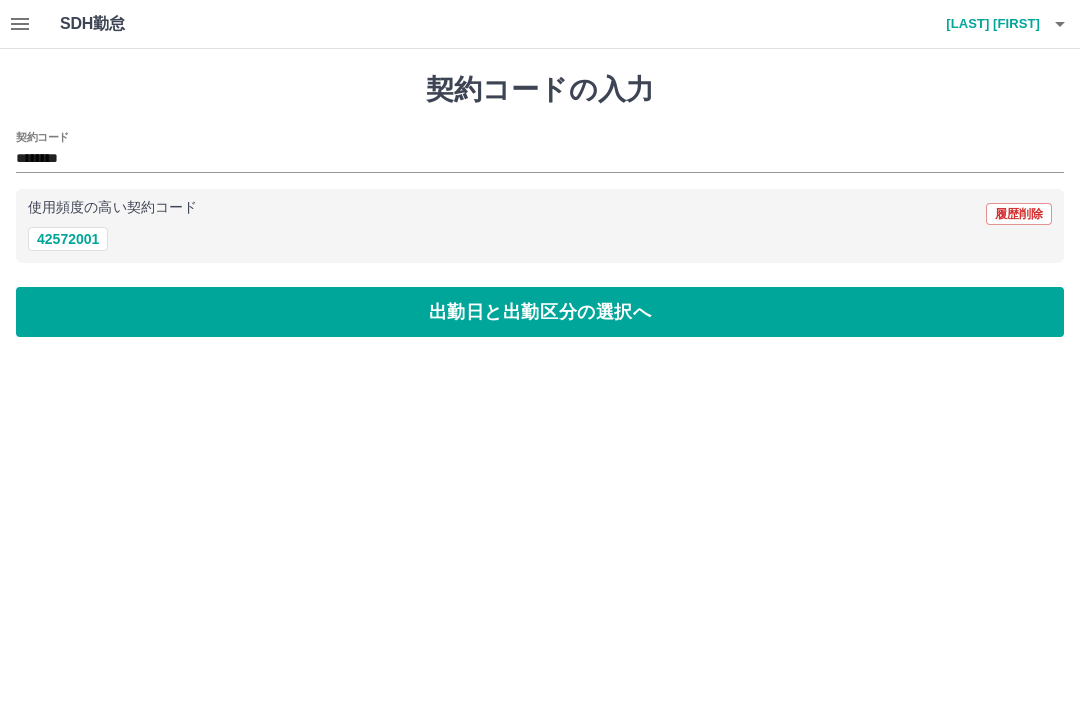 click on "出勤日と出勤区分の選択へ" at bounding box center [540, 312] 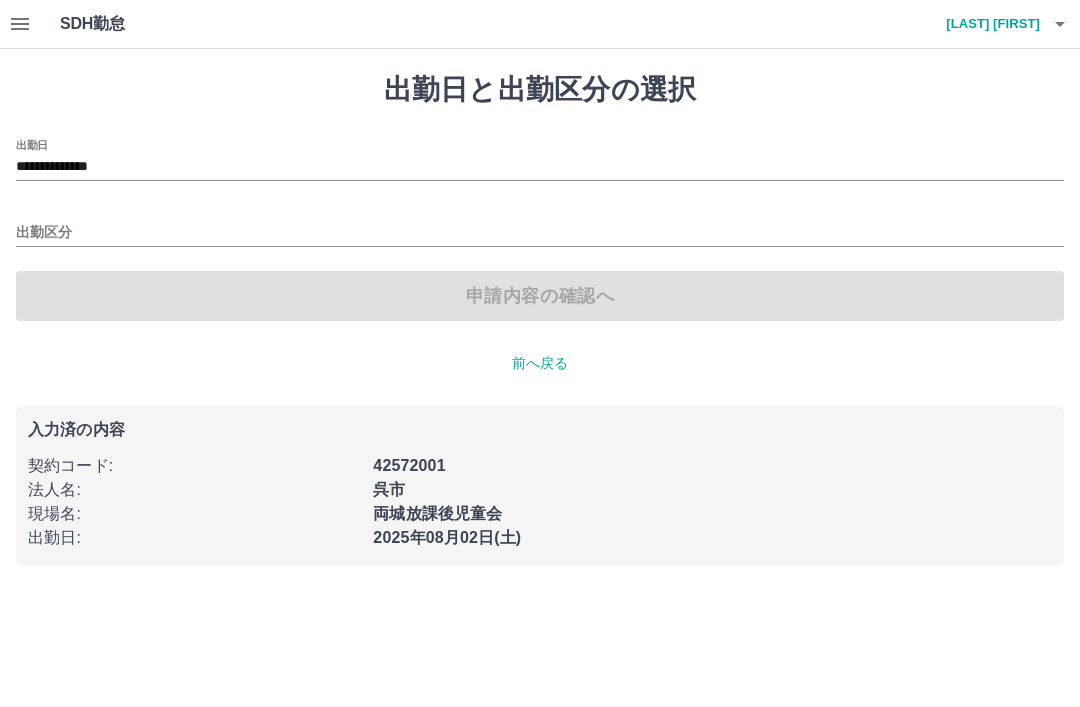click on "出勤区分" at bounding box center [540, 226] 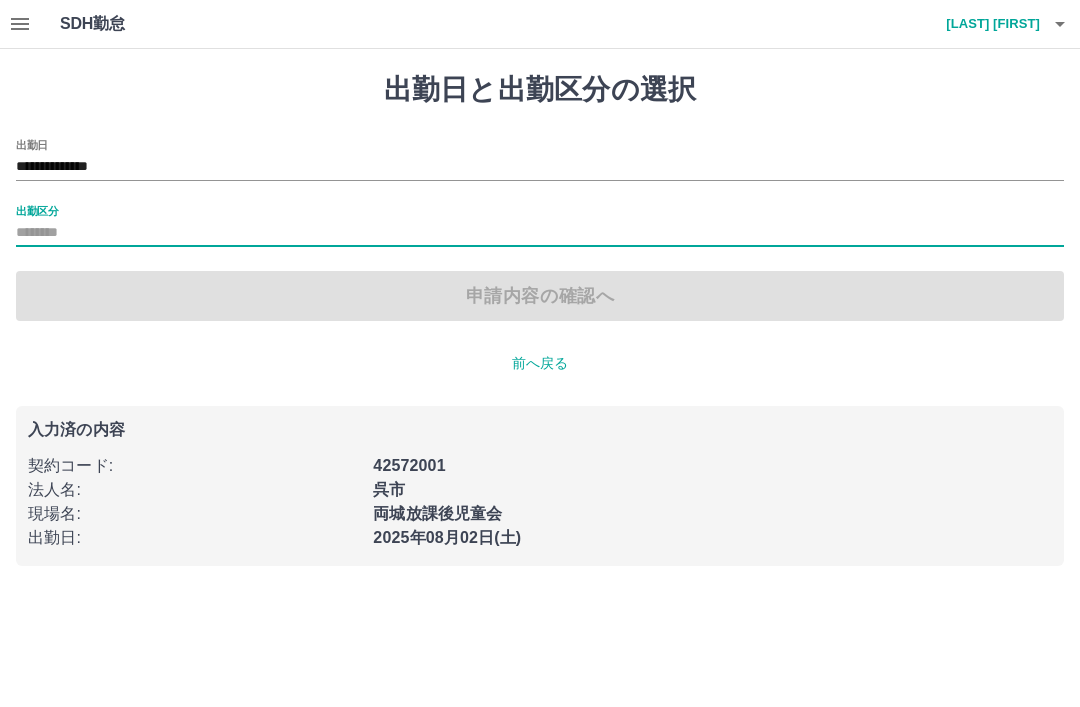 click on "出勤区分" at bounding box center [37, 210] 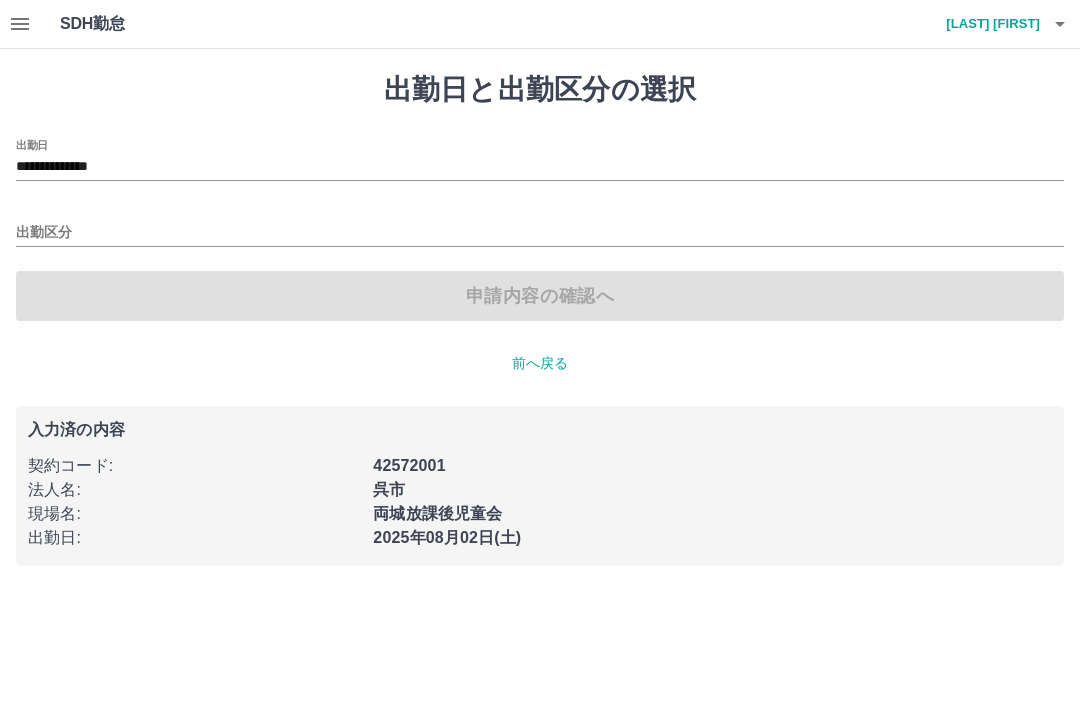 click on "出勤区分" at bounding box center [540, 226] 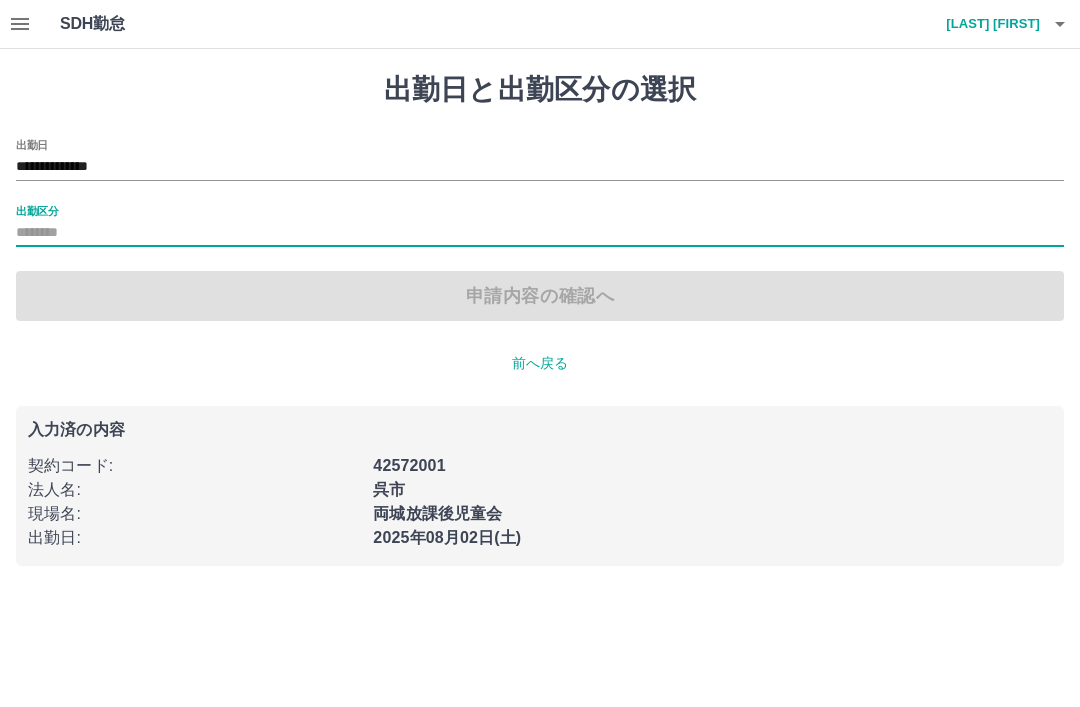 click on "出勤区分" at bounding box center [37, 210] 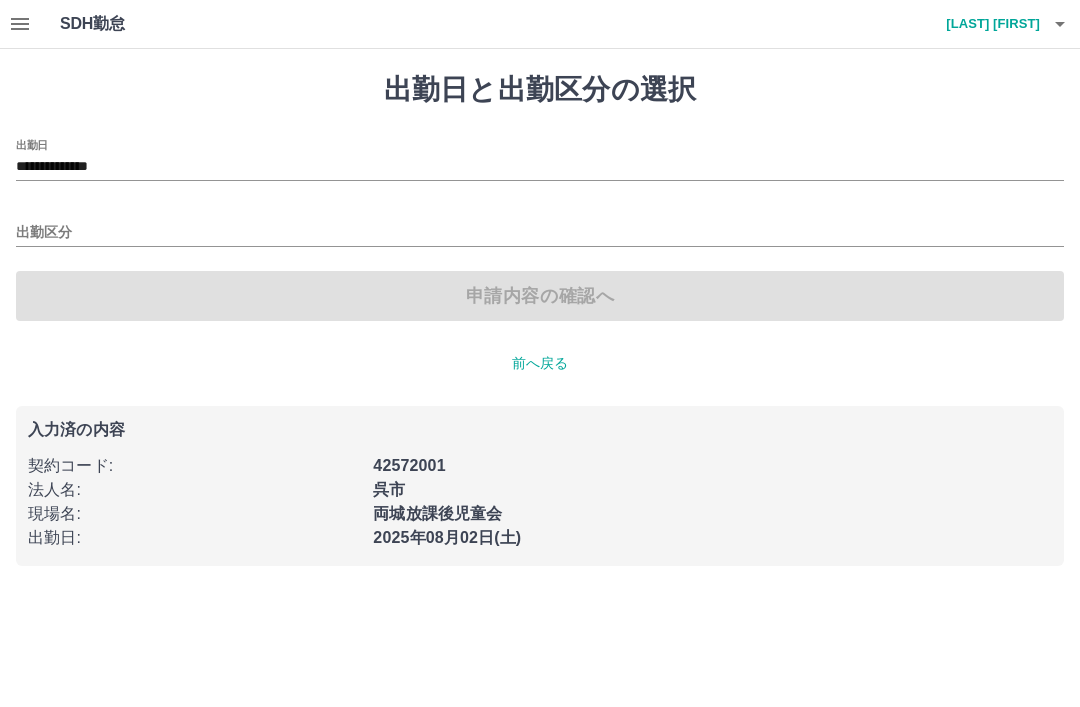 click on "出勤区分" at bounding box center [540, 233] 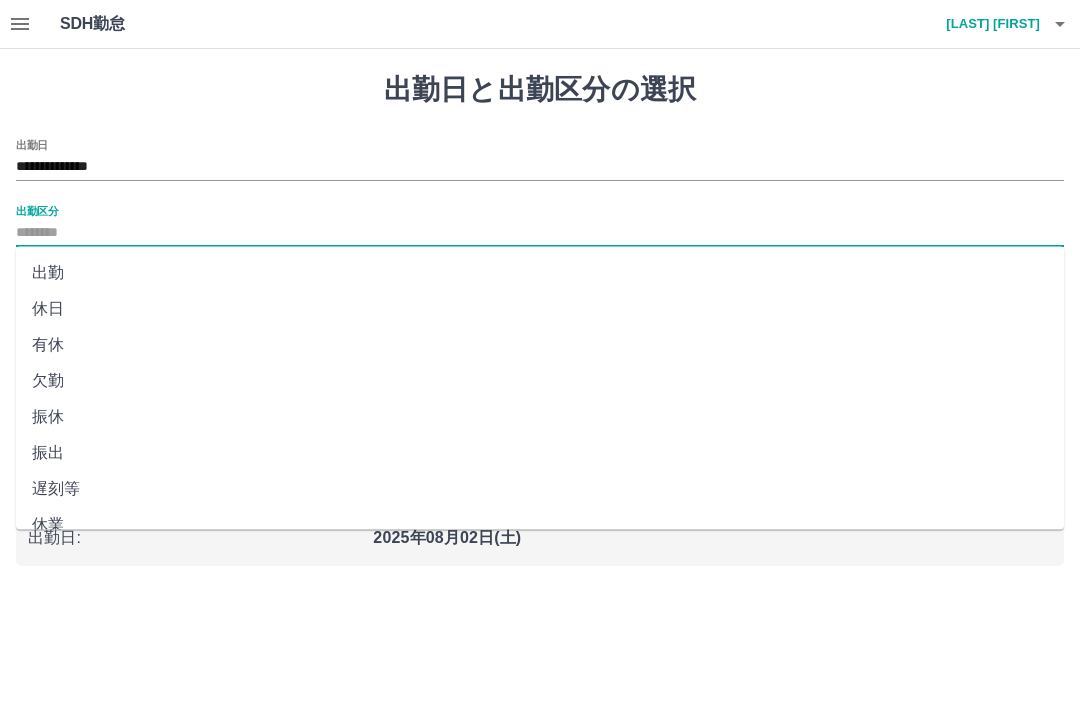 click on "出勤" at bounding box center (540, 273) 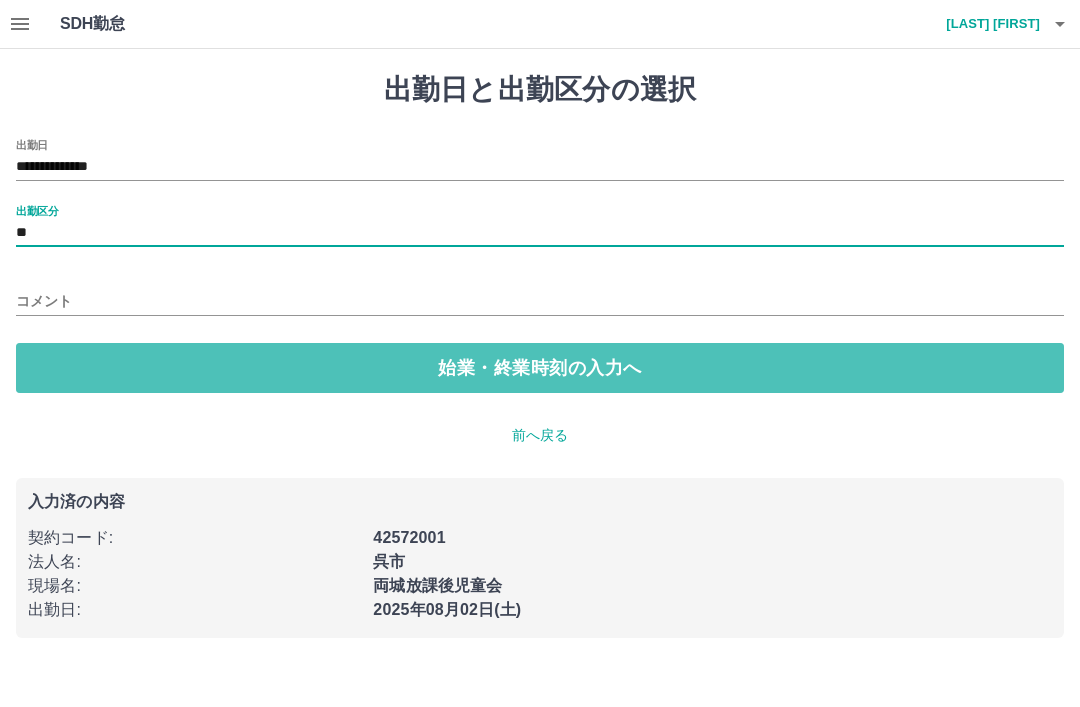 click on "始業・終業時刻の入力へ" at bounding box center (540, 368) 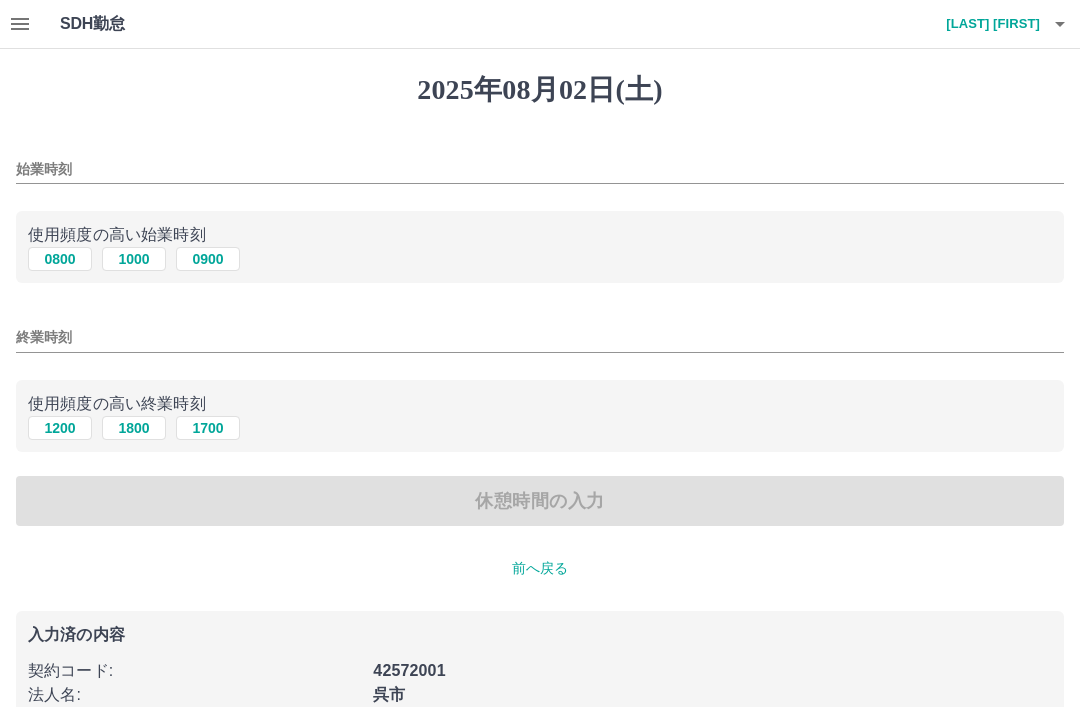 click on "始業時刻" at bounding box center (540, 163) 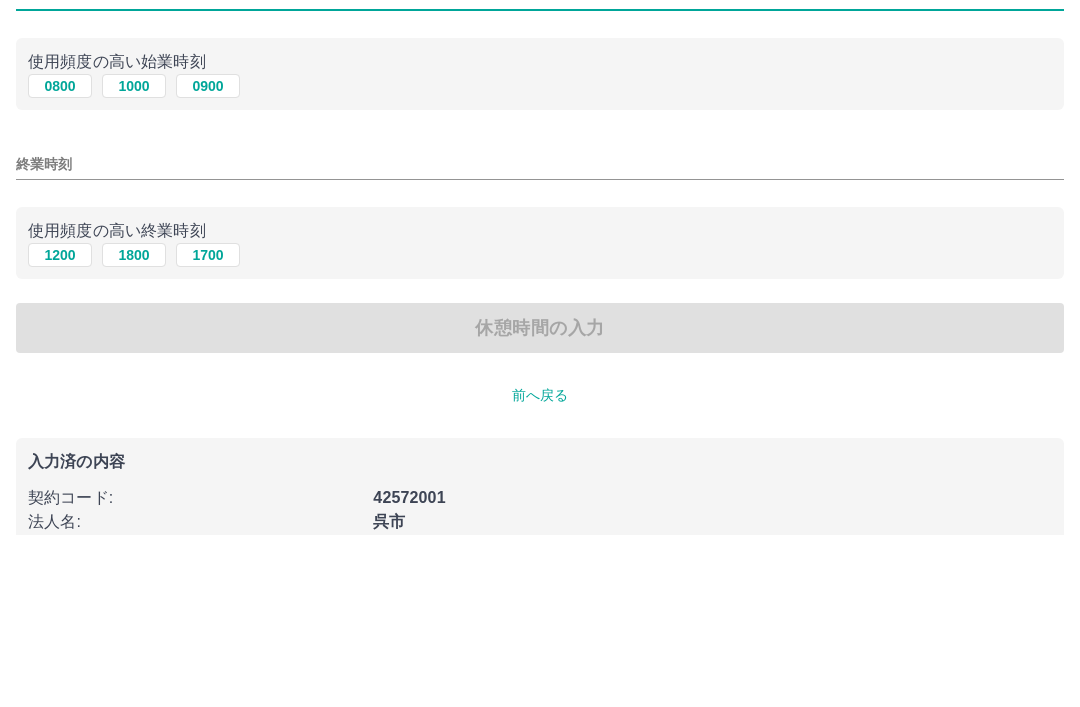 type on "****" 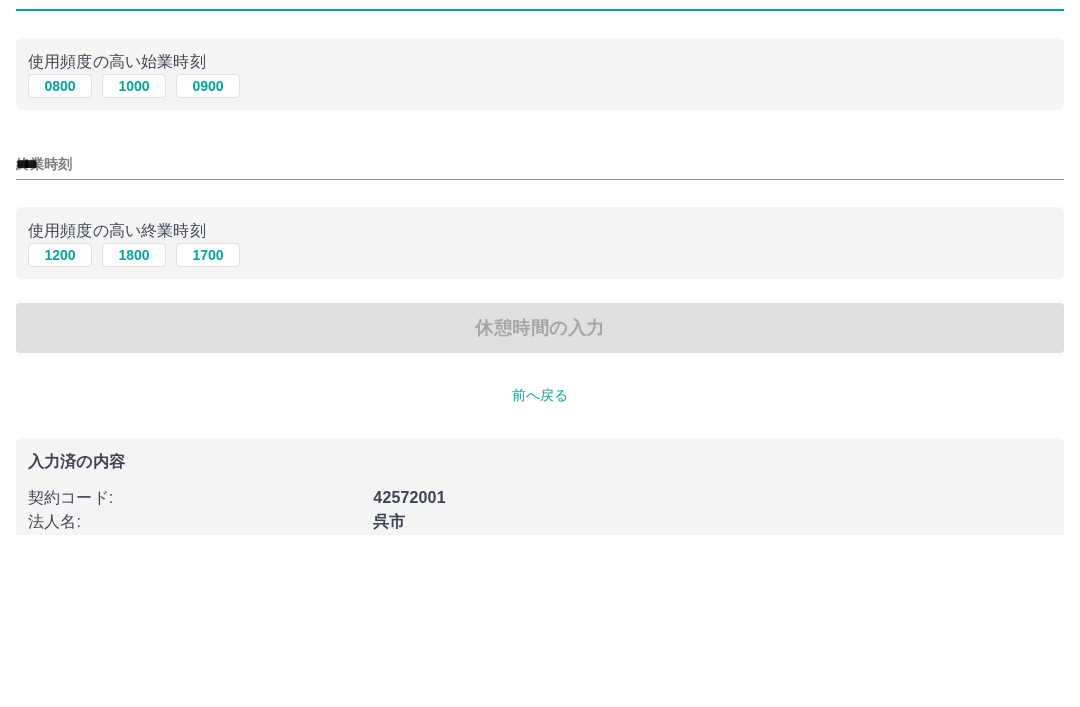 scroll, scrollTop: 50, scrollLeft: 0, axis: vertical 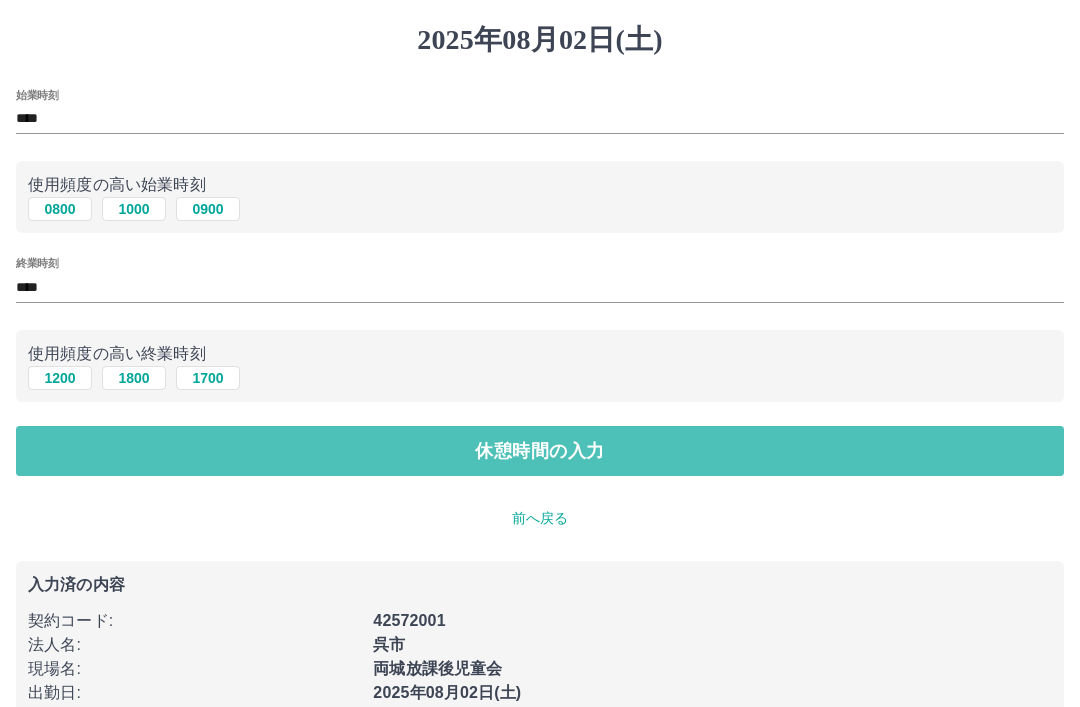 click on "休憩時間の入力" at bounding box center (540, 451) 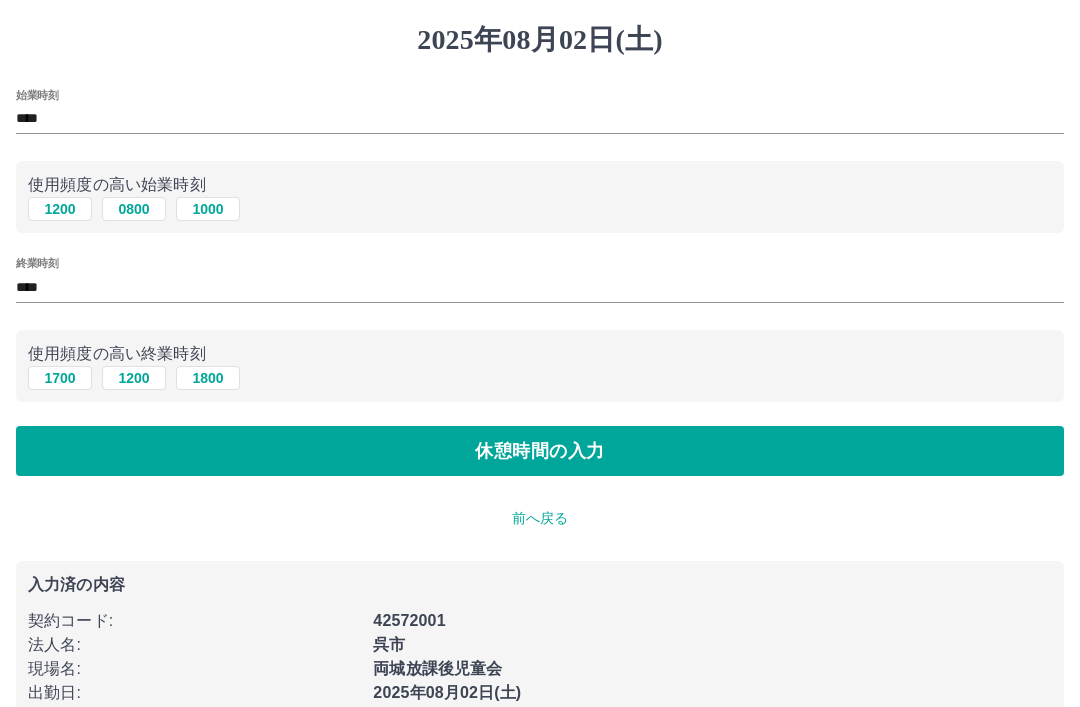 scroll, scrollTop: 0, scrollLeft: 0, axis: both 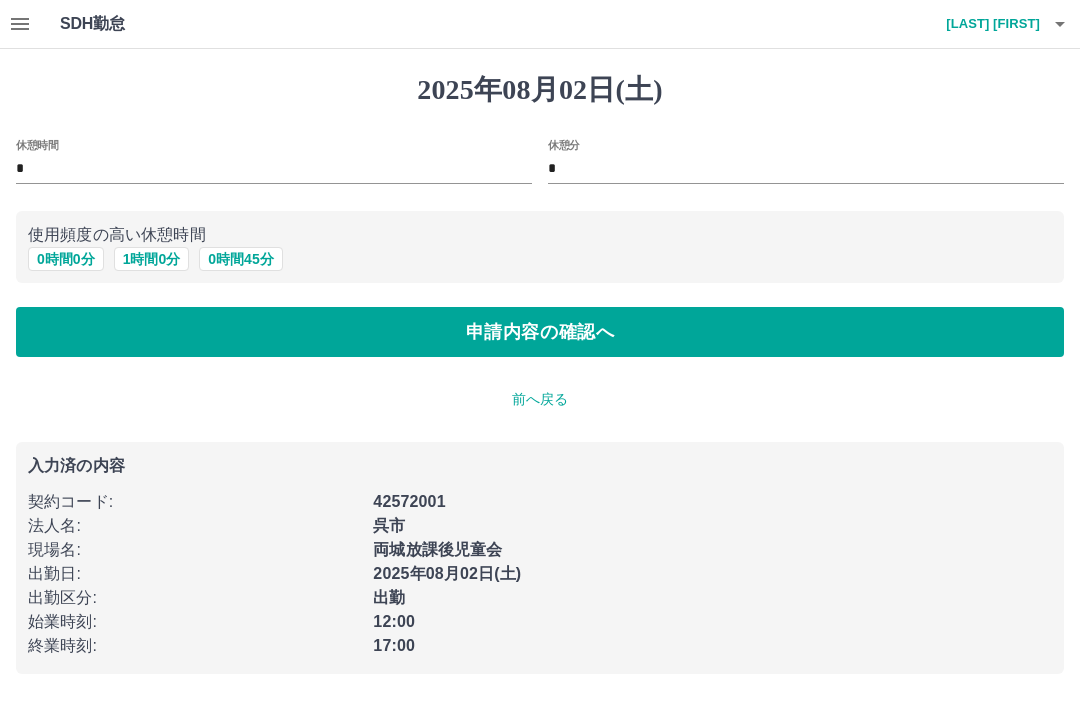 click on "0 時間 0 分" at bounding box center [66, 259] 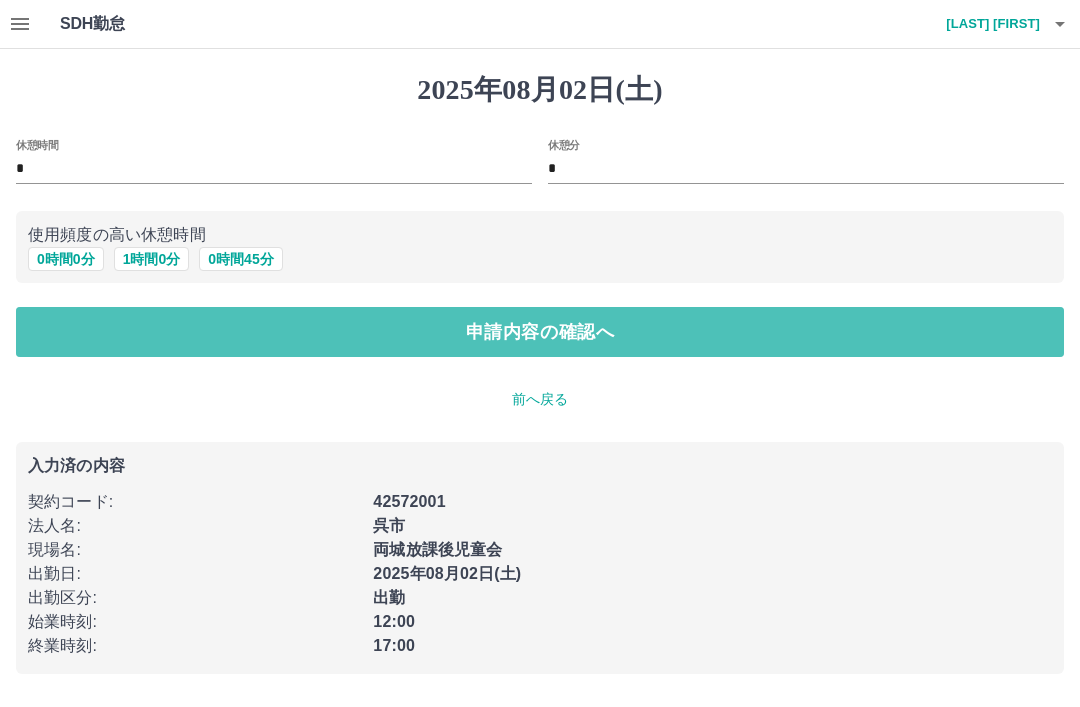 click on "申請内容の確認へ" at bounding box center (540, 332) 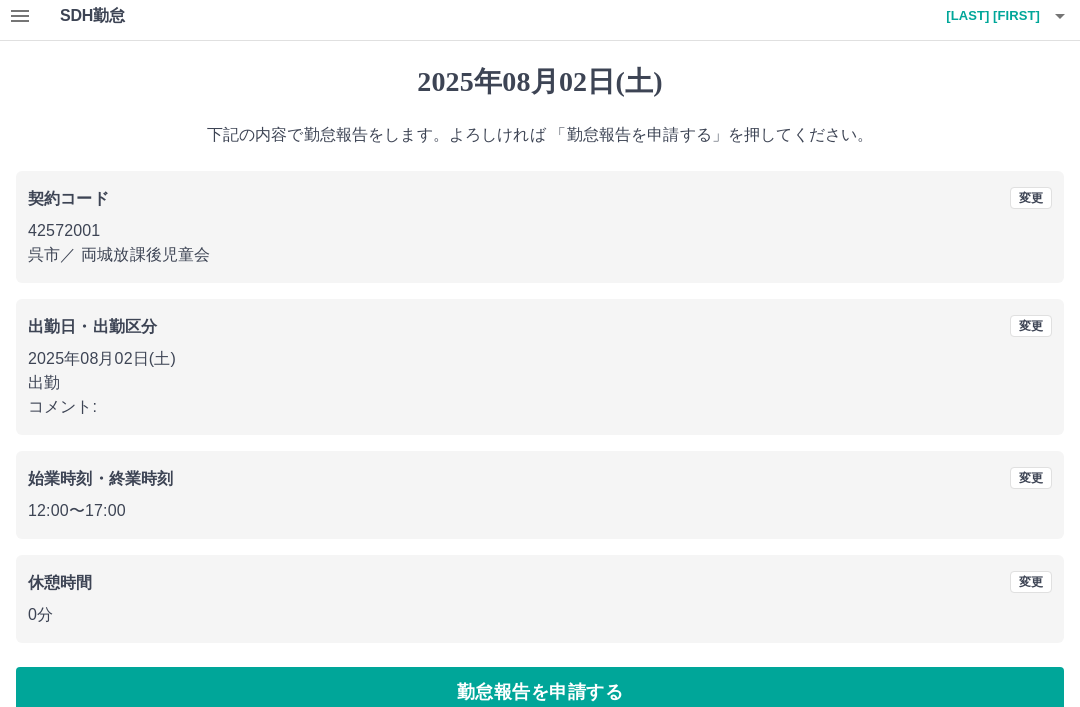scroll, scrollTop: 41, scrollLeft: 0, axis: vertical 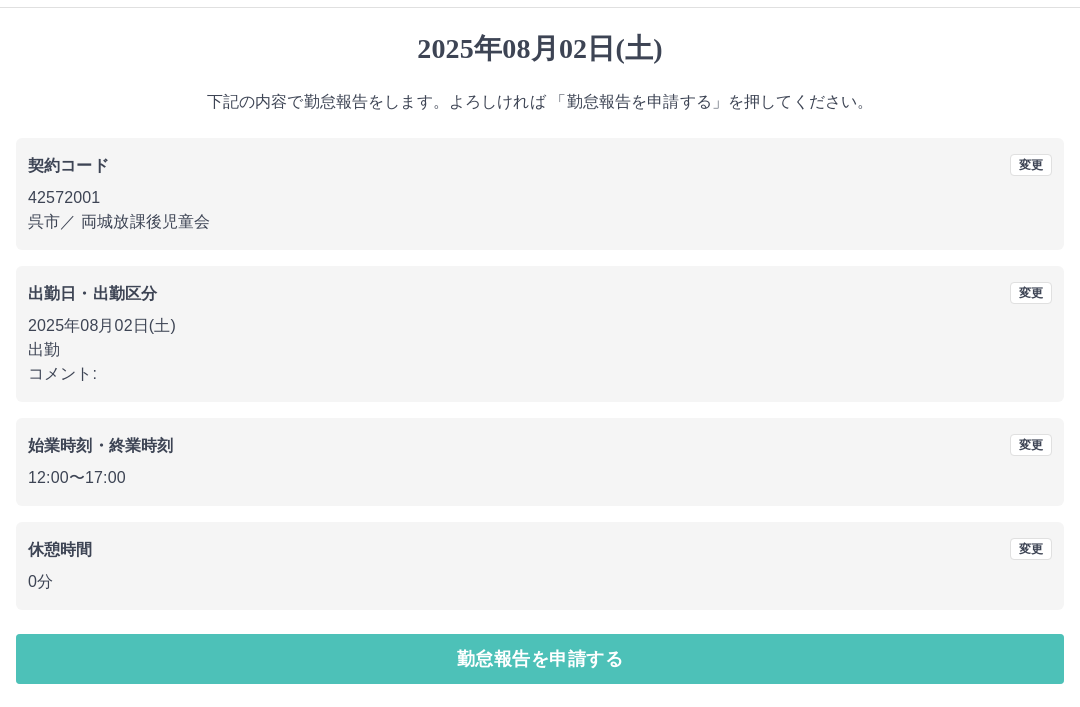 click on "勤怠報告を申請する" at bounding box center (540, 659) 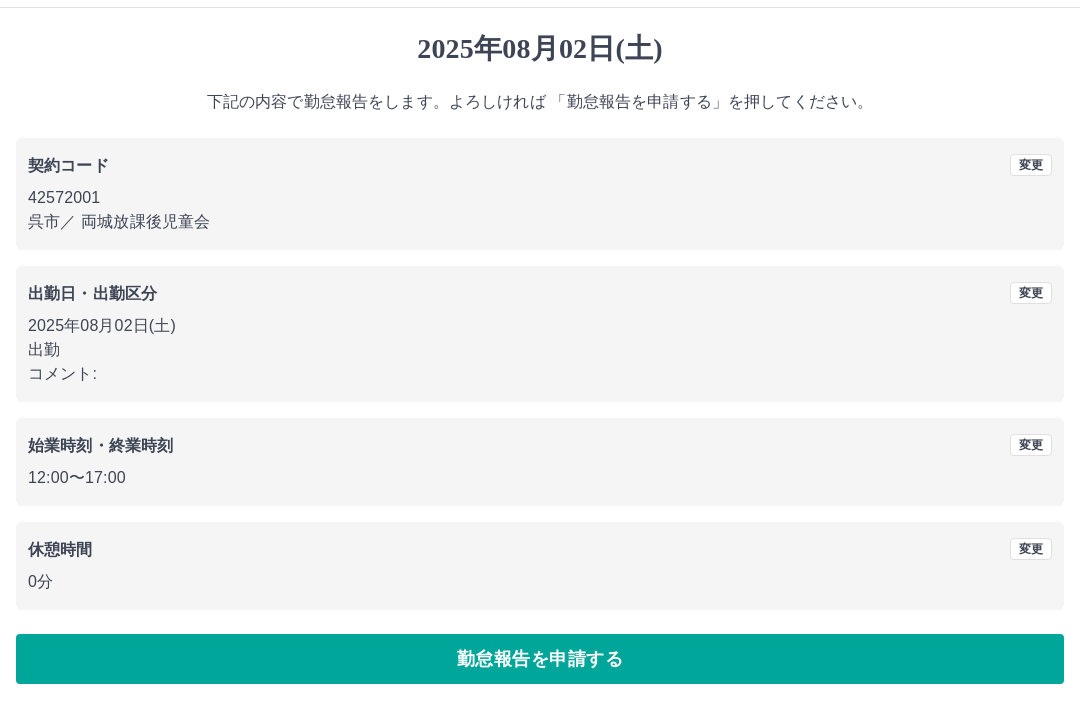 scroll, scrollTop: 0, scrollLeft: 0, axis: both 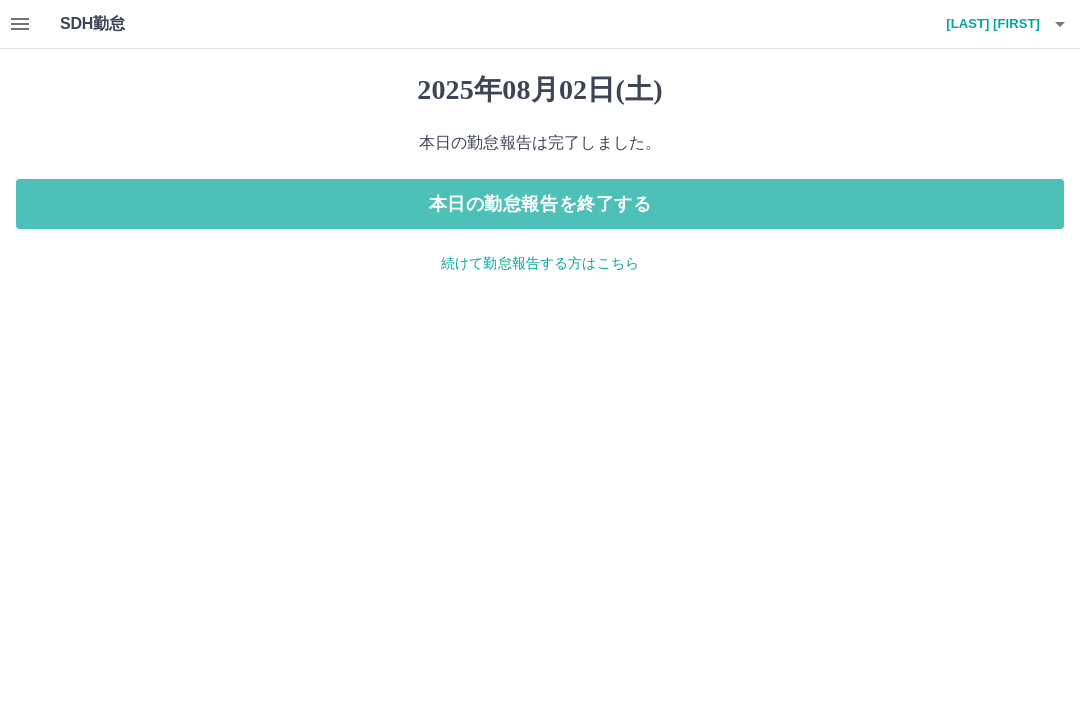 click on "本日の勤怠報告を終了する" at bounding box center [540, 204] 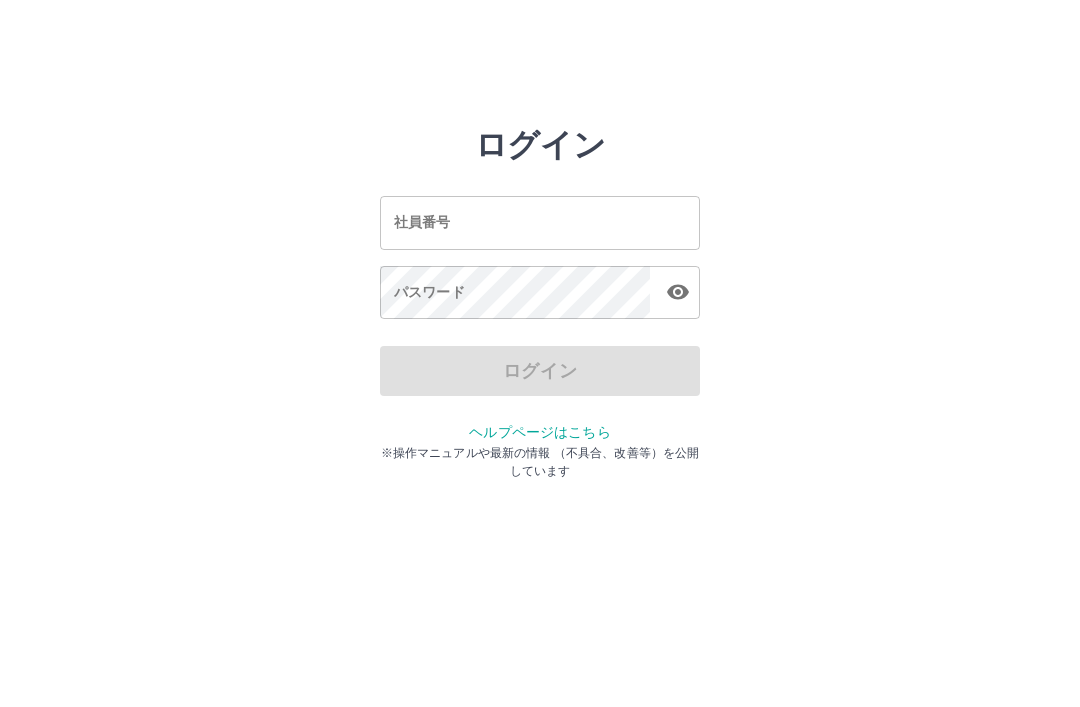 scroll, scrollTop: 0, scrollLeft: 0, axis: both 